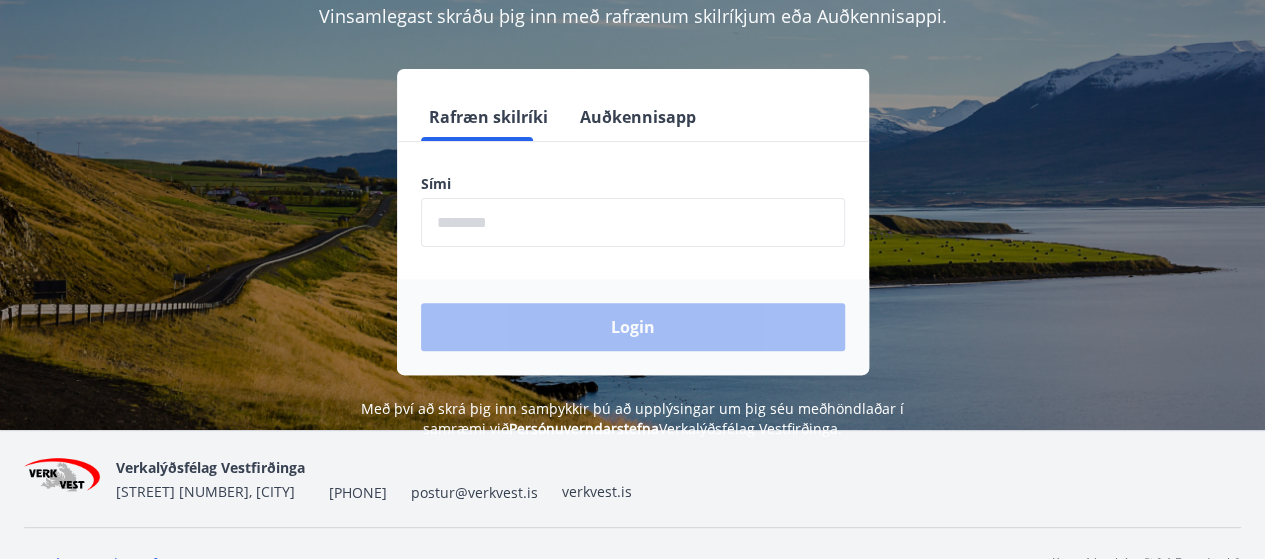 scroll, scrollTop: 212, scrollLeft: 0, axis: vertical 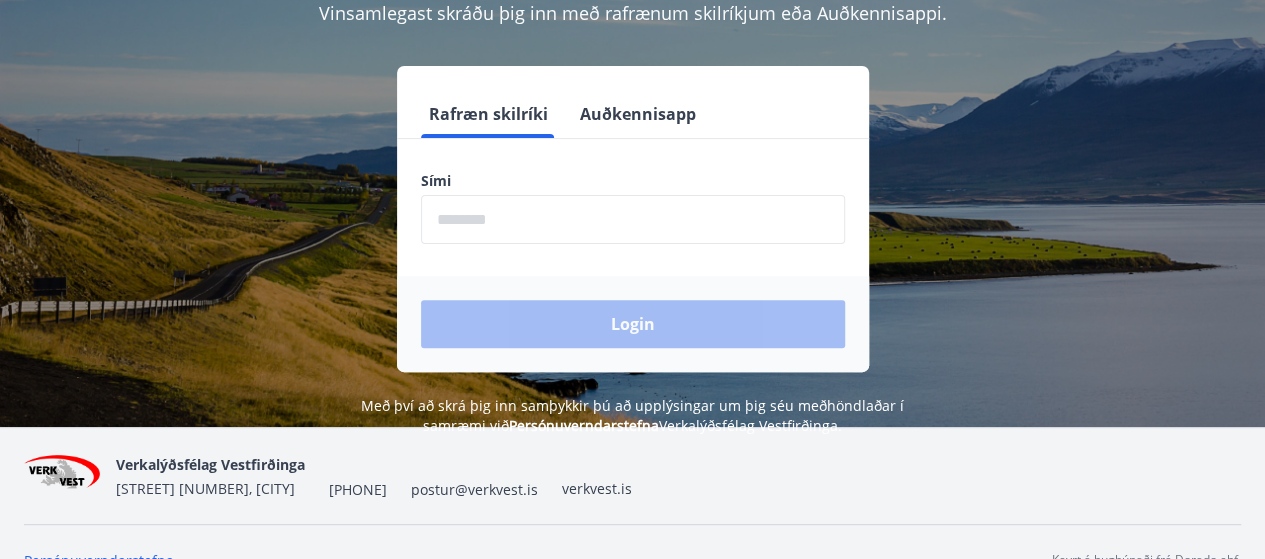 click at bounding box center (633, 219) 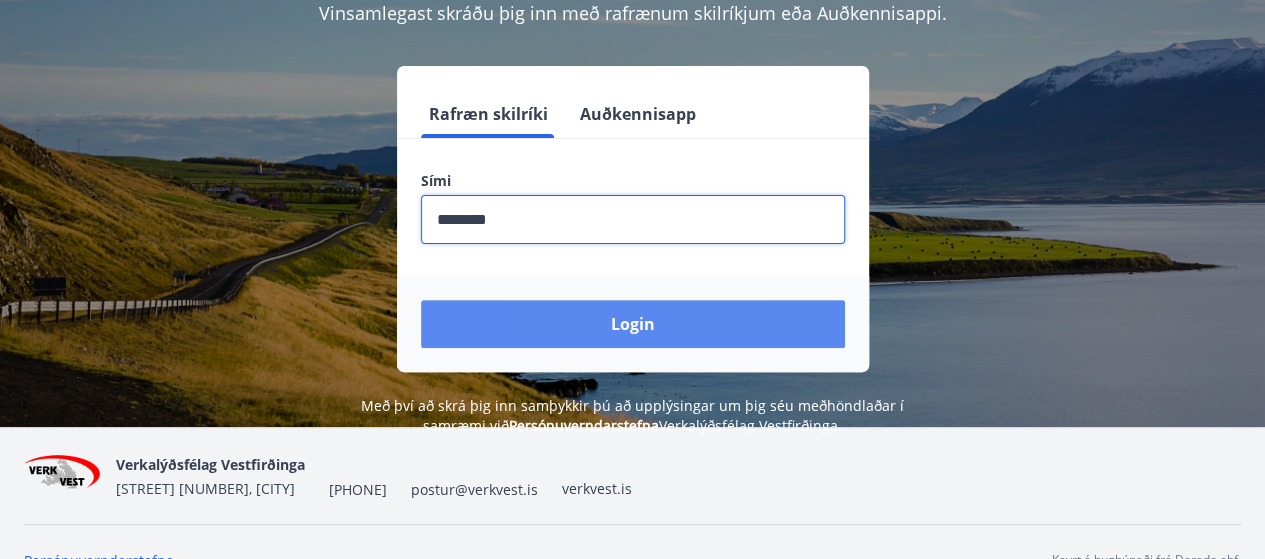 type on "********" 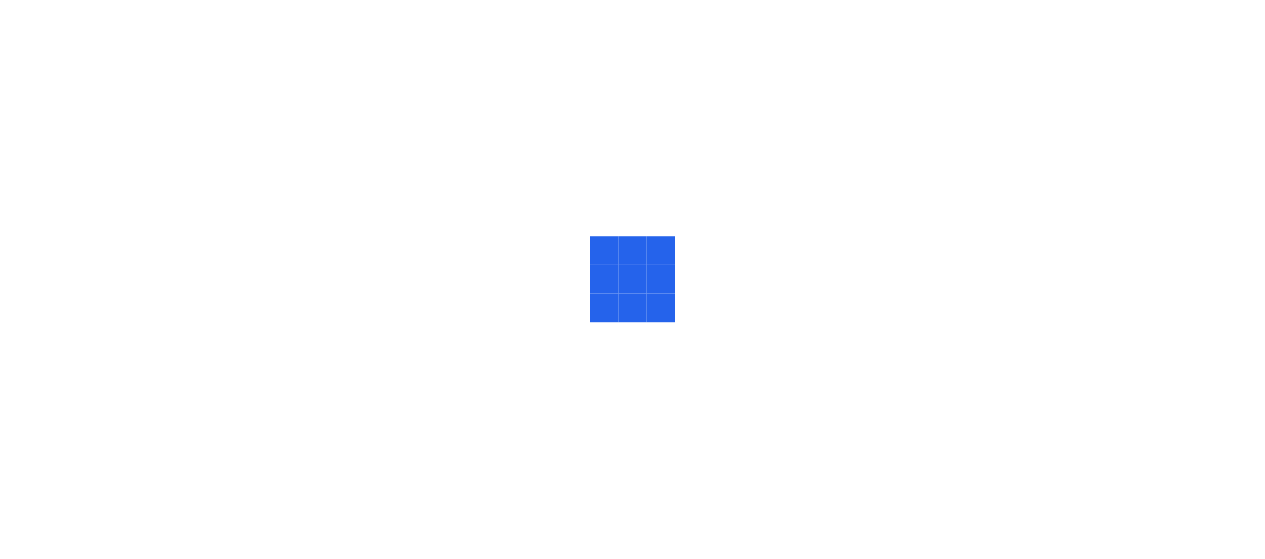 scroll, scrollTop: 0, scrollLeft: 0, axis: both 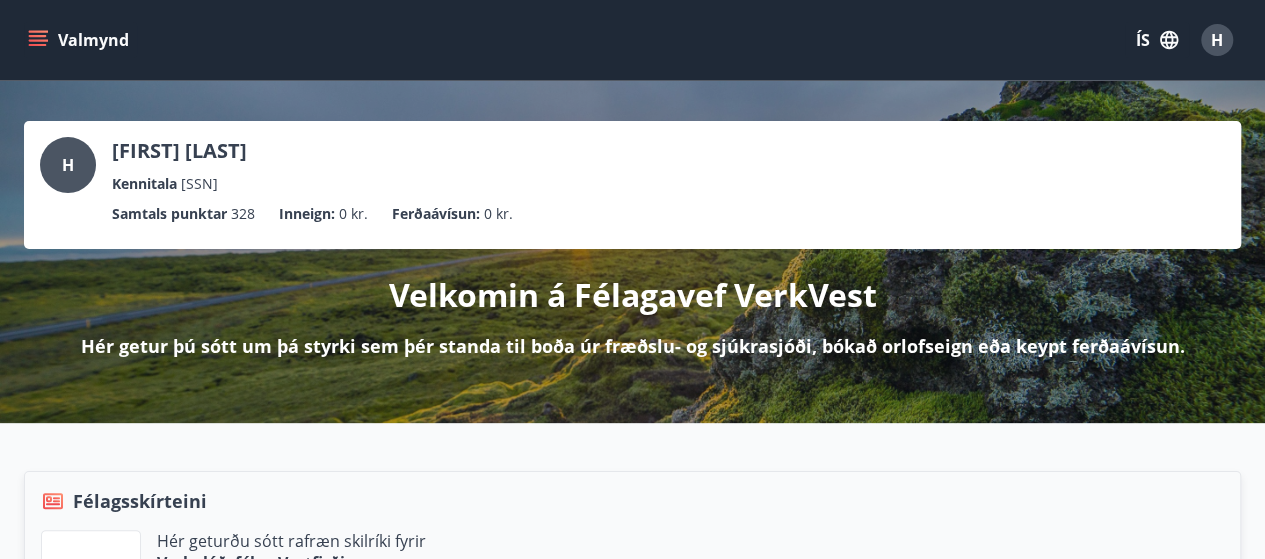 click 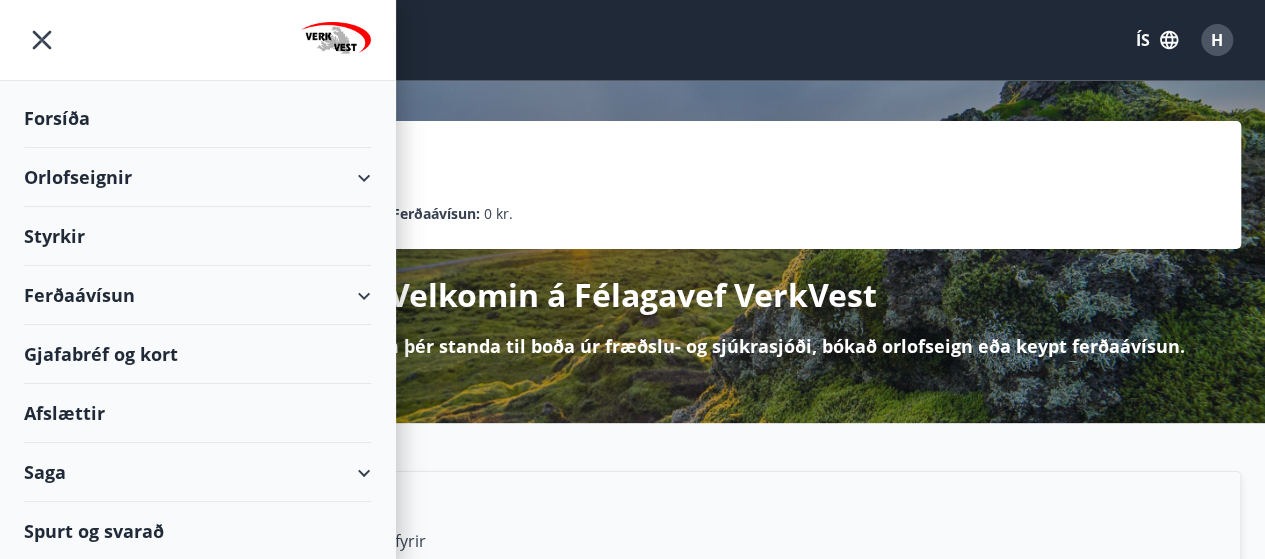click on "Styrkir" at bounding box center [197, 118] 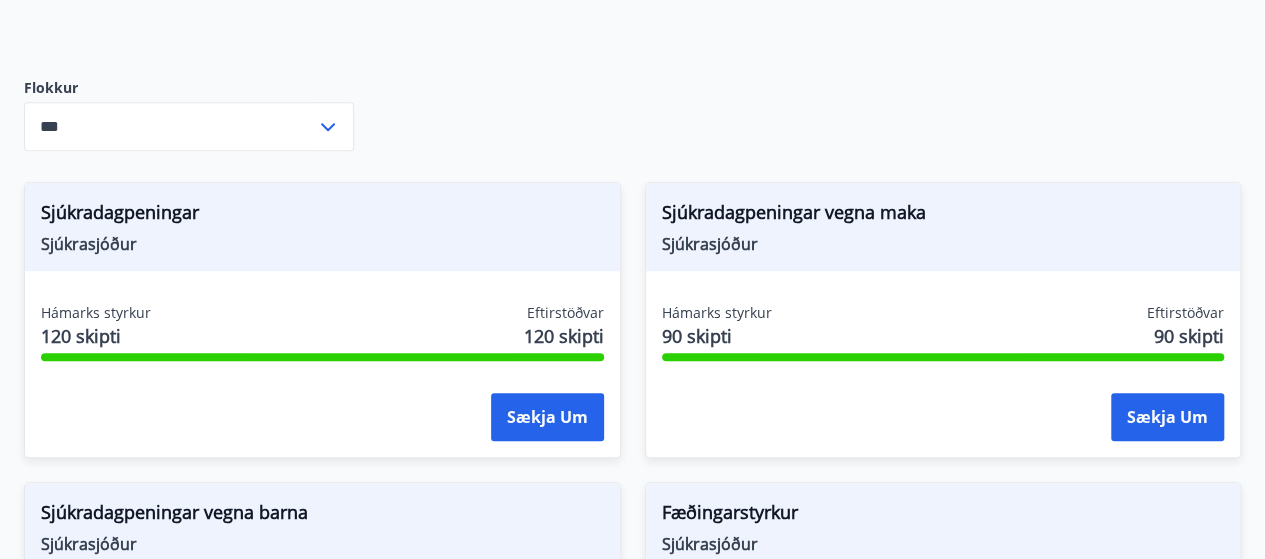 scroll, scrollTop: 610, scrollLeft: 0, axis: vertical 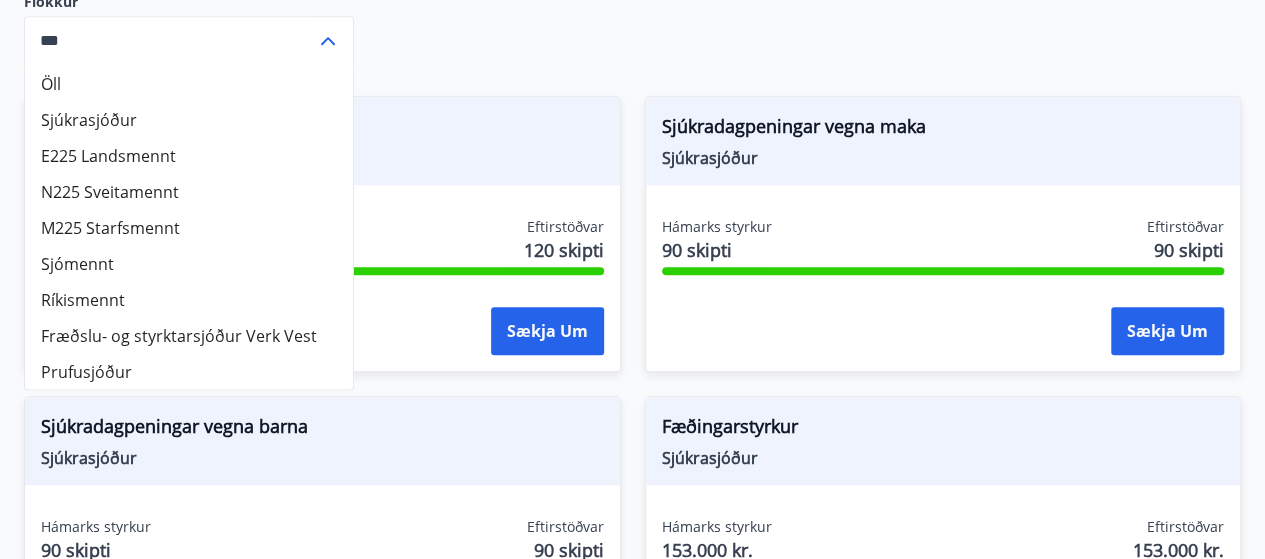 click on "Sjúkrasjóður" at bounding box center (189, 119) 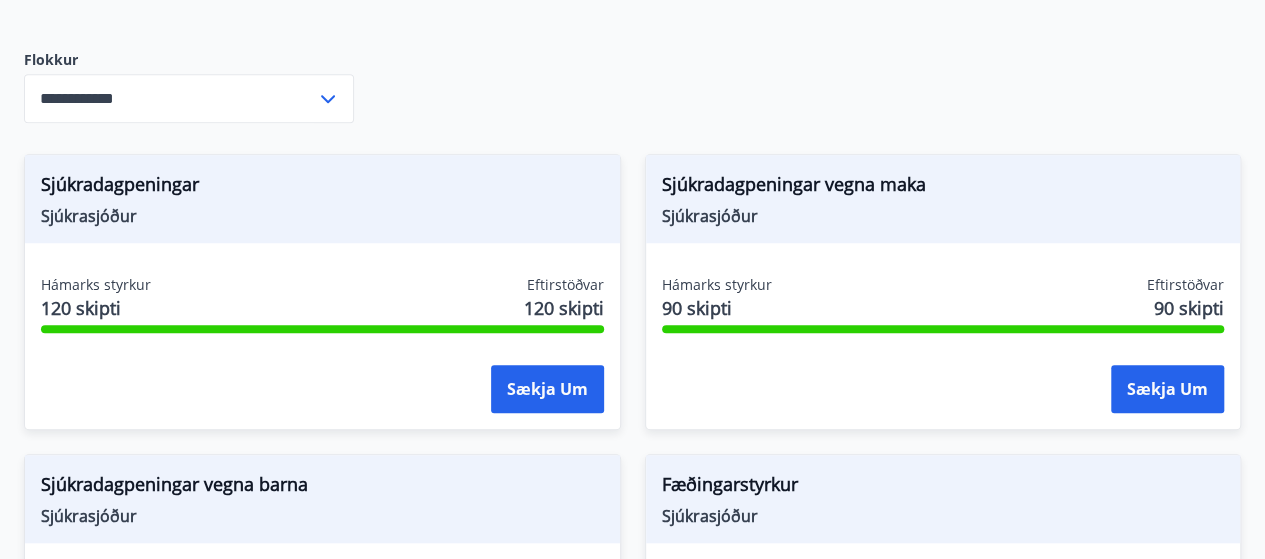 scroll, scrollTop: 623, scrollLeft: 0, axis: vertical 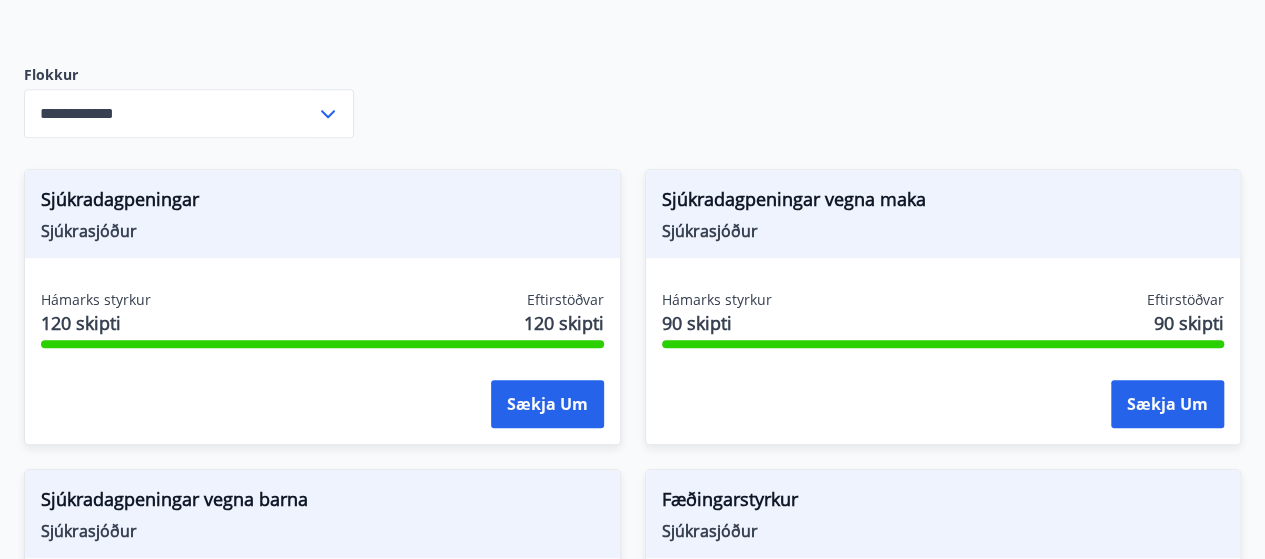 click on "**********" at bounding box center (170, 113) 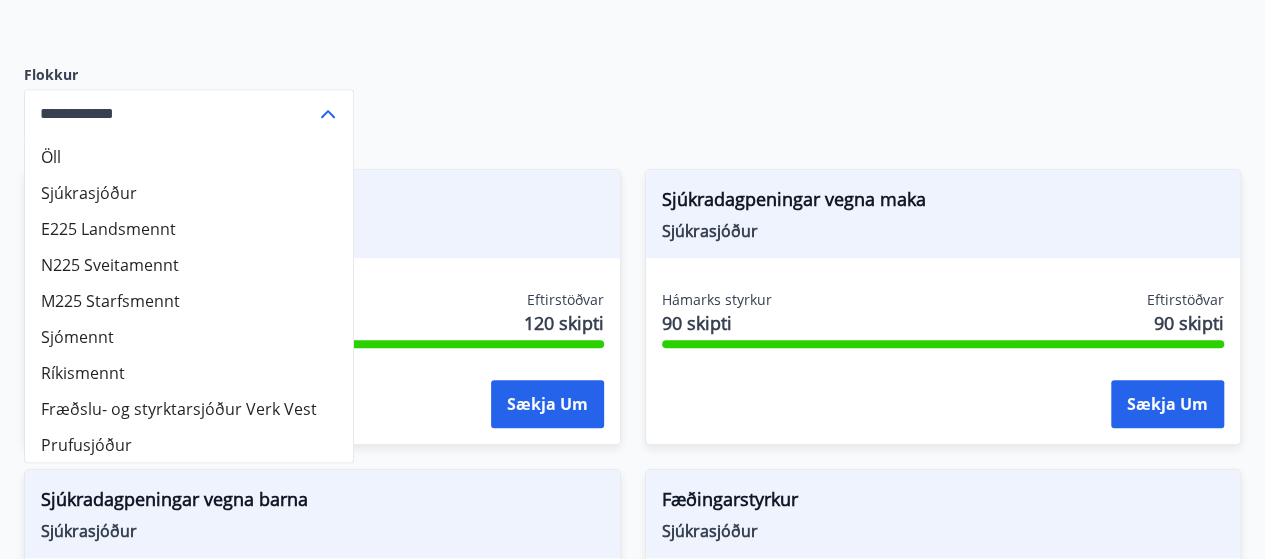 click on "Öll" at bounding box center [189, 156] 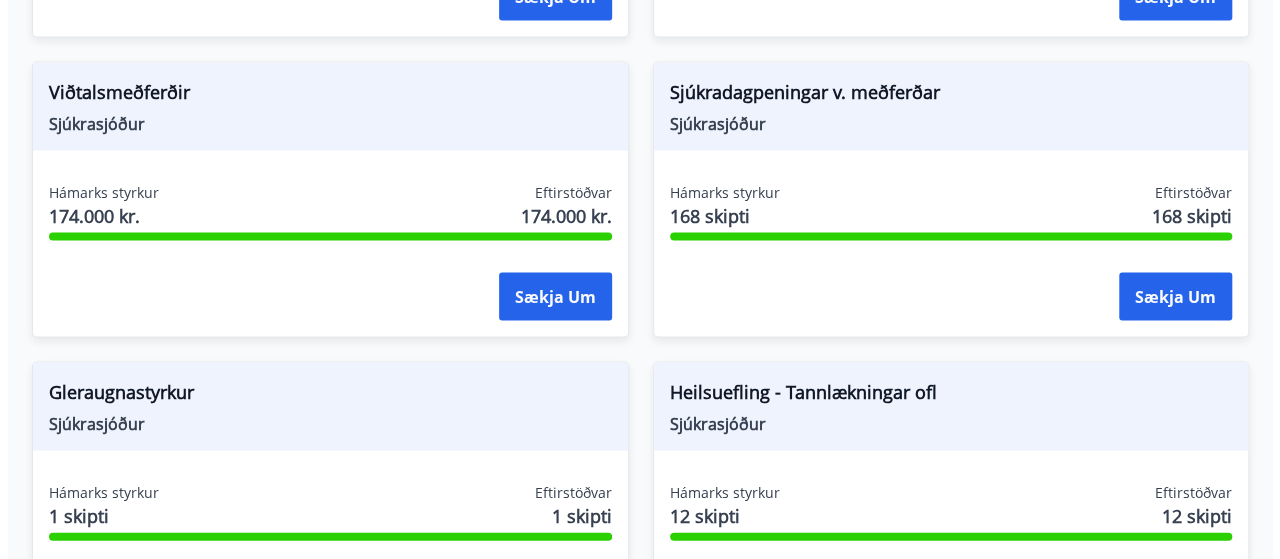 scroll, scrollTop: 1934, scrollLeft: 0, axis: vertical 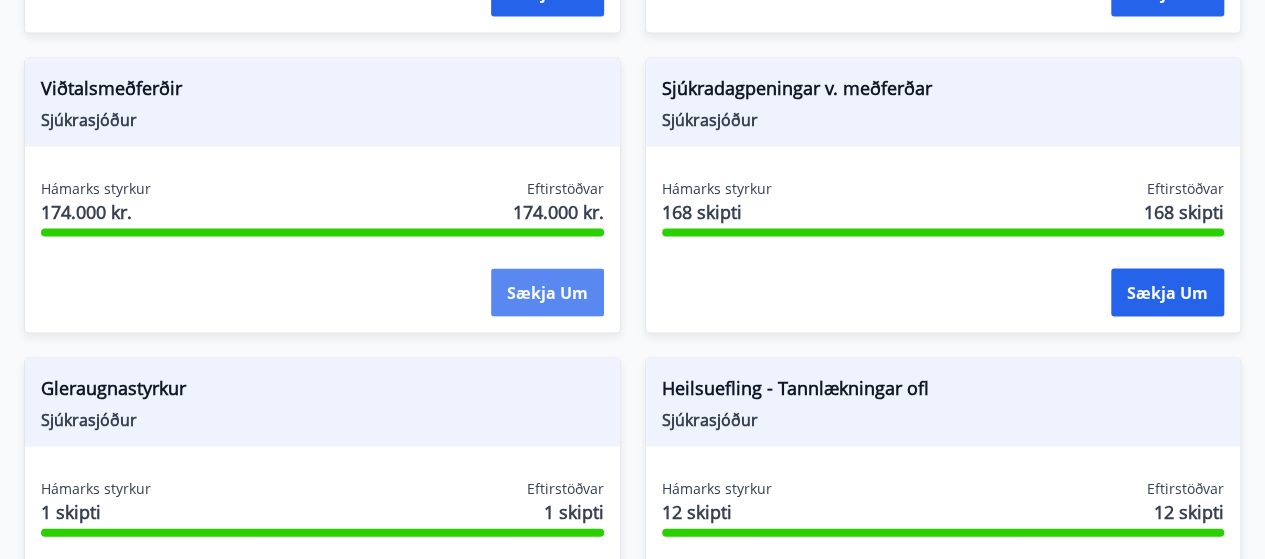 click on "Sækja um" at bounding box center (547, 293) 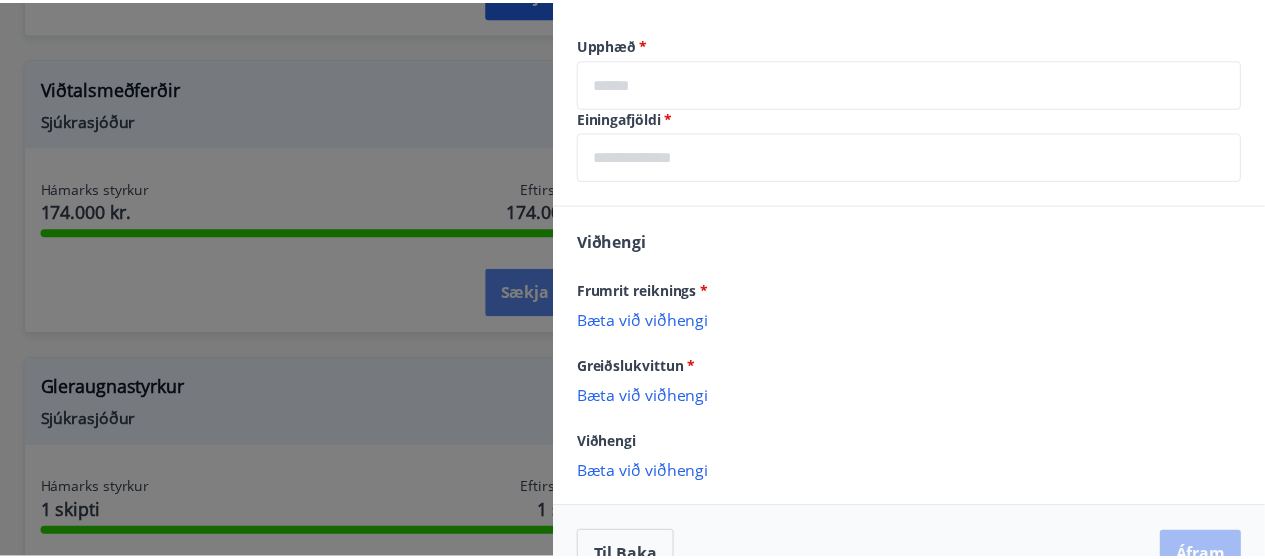 scroll, scrollTop: 898, scrollLeft: 0, axis: vertical 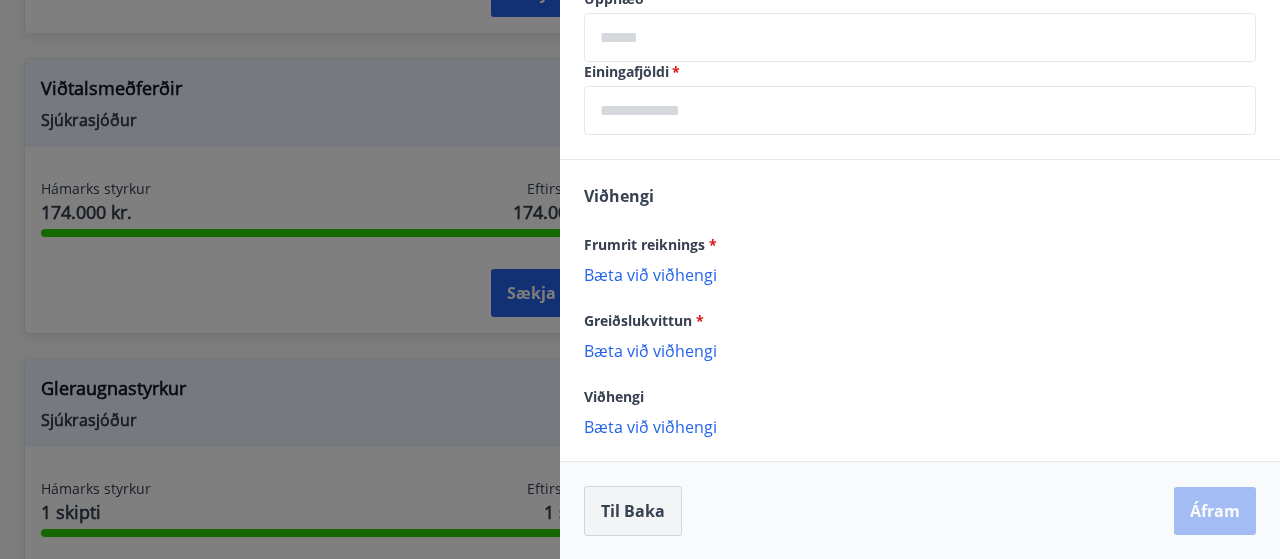 click on "Til baka" at bounding box center [633, 511] 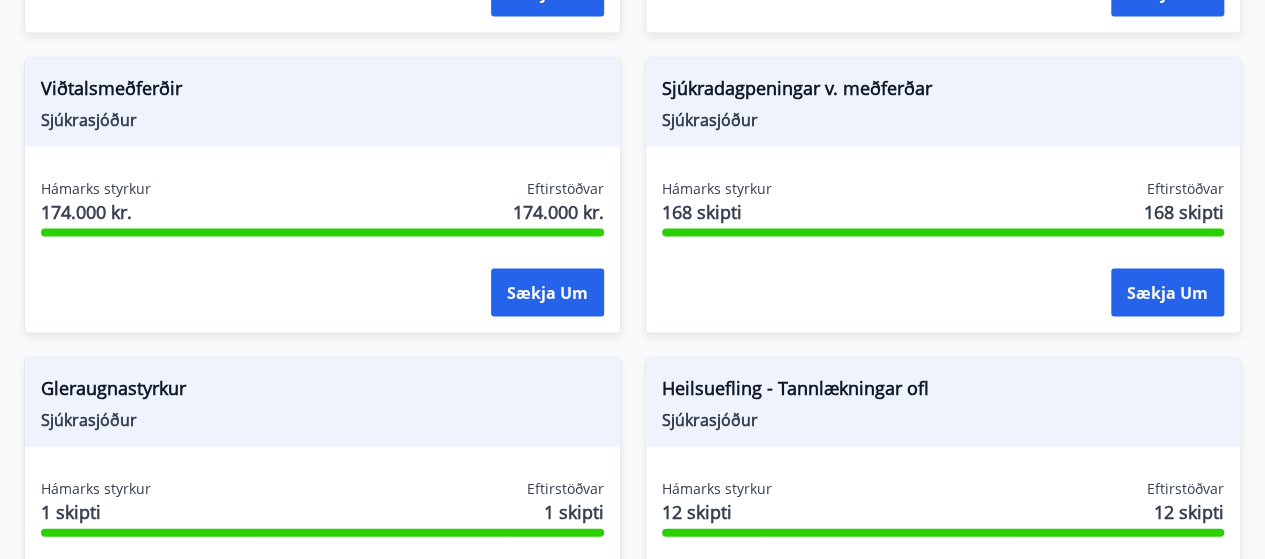 scroll, scrollTop: 0, scrollLeft: 0, axis: both 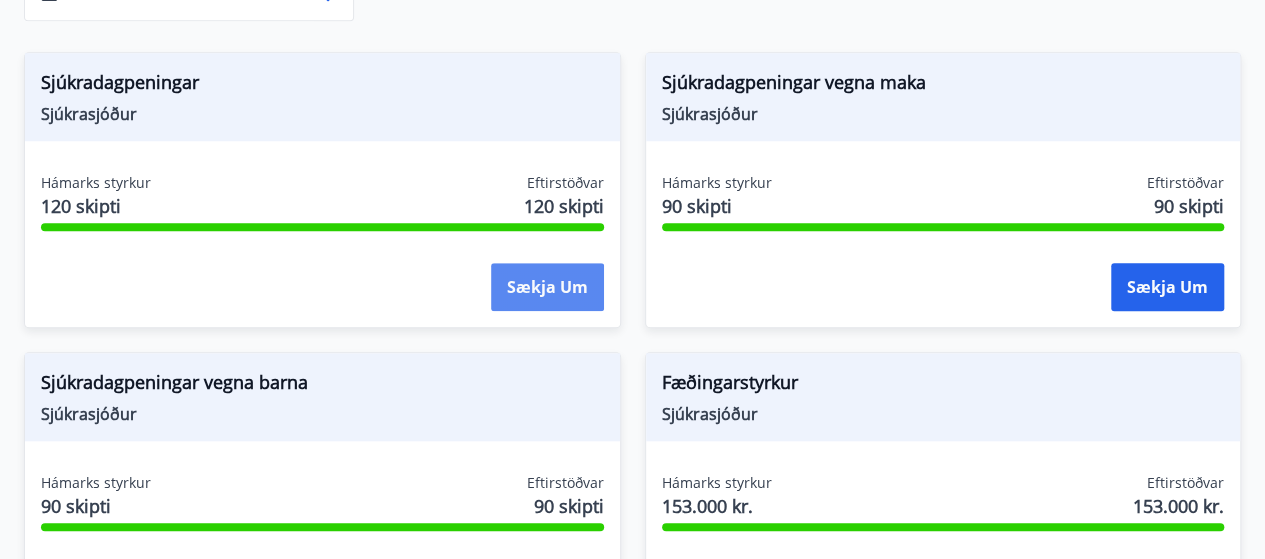 click on "Sækja um" at bounding box center [547, 287] 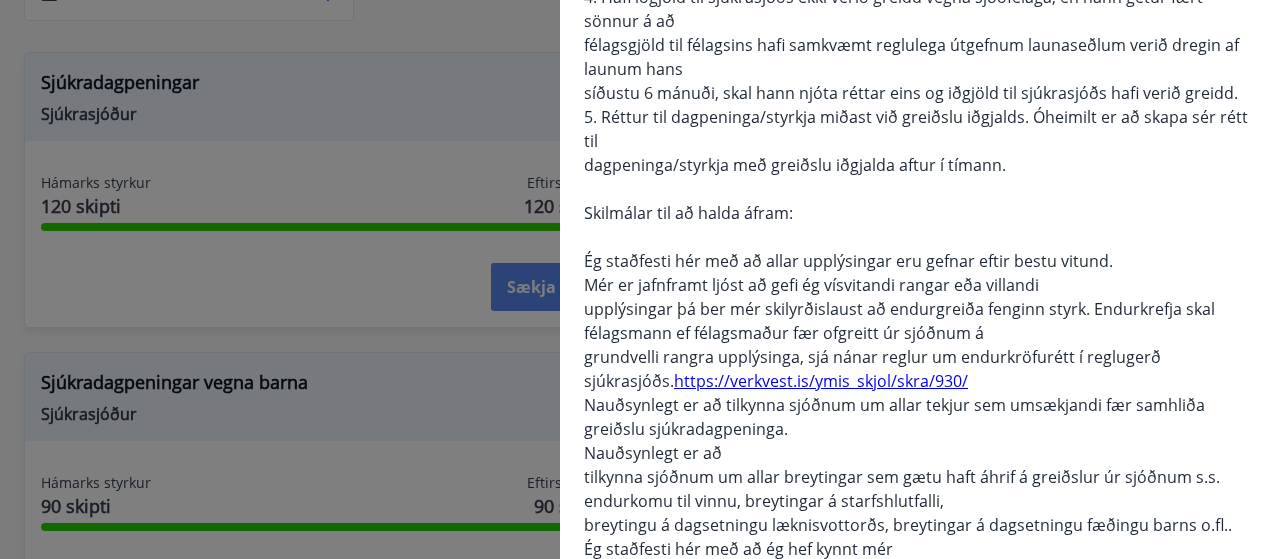 scroll, scrollTop: 0, scrollLeft: 0, axis: both 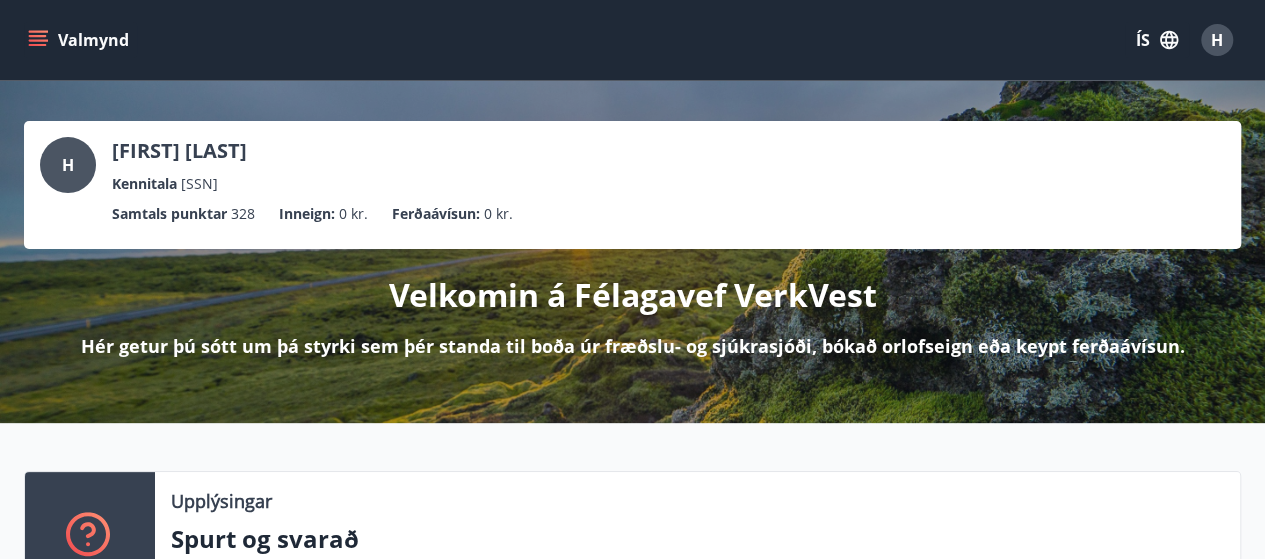 click on "H [LAST] [LAST] Kennitala [SSN] Samtals punktar 328 Inneign : 0 kr. Ferðaávísun : 0 kr. Velkomin á Félagavef VerkVest Hér getur þú sótt um þá styrki sem þér standa til boða úr fræðslu- og sjúkrasjóði, bókað orlofseign eða keypt ferðaávísun." at bounding box center [632, 252] 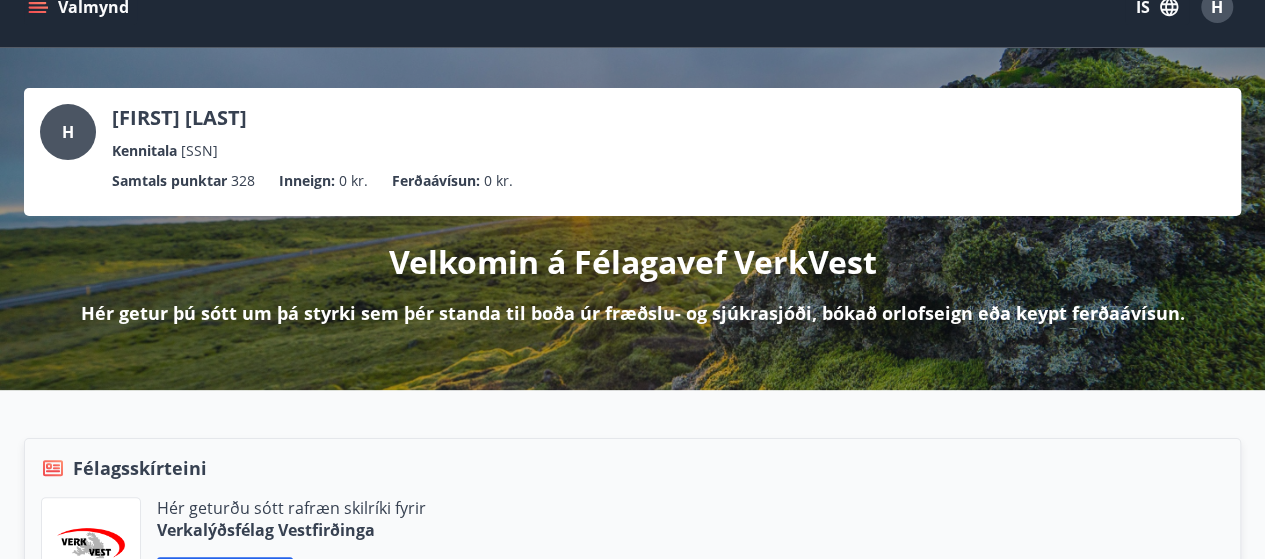 scroll, scrollTop: 0, scrollLeft: 0, axis: both 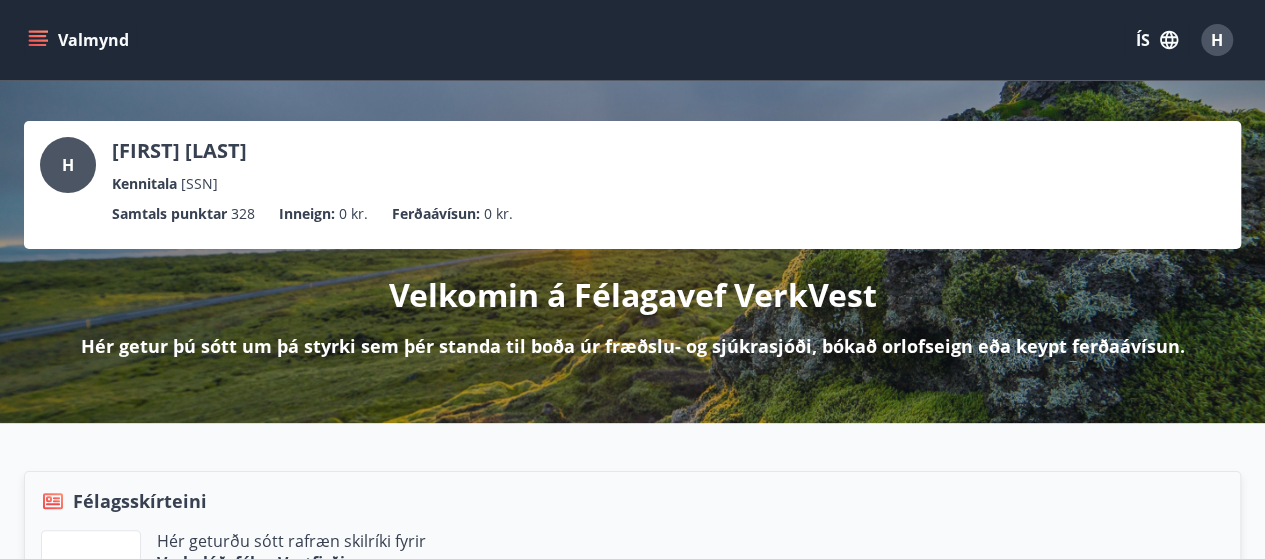 click 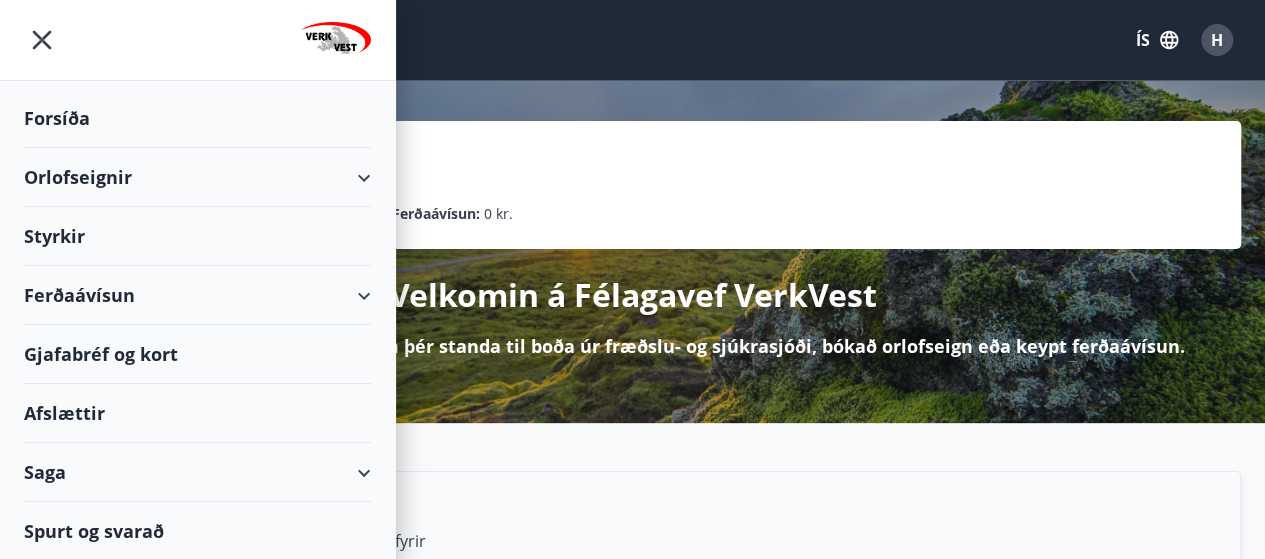 click on "Saga" at bounding box center [197, 472] 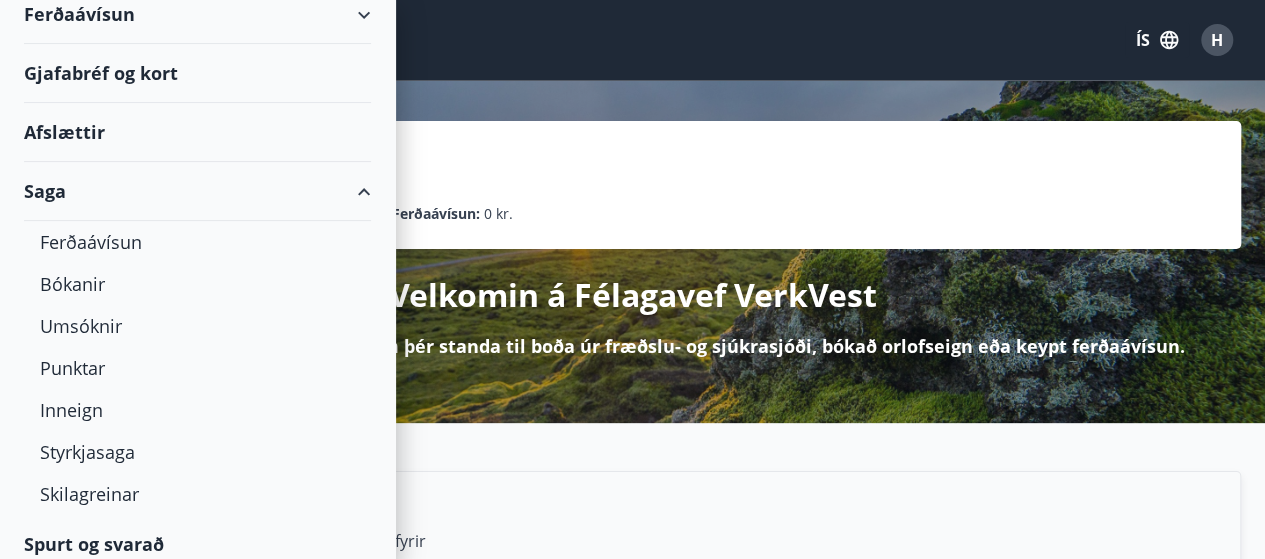 scroll, scrollTop: 292, scrollLeft: 0, axis: vertical 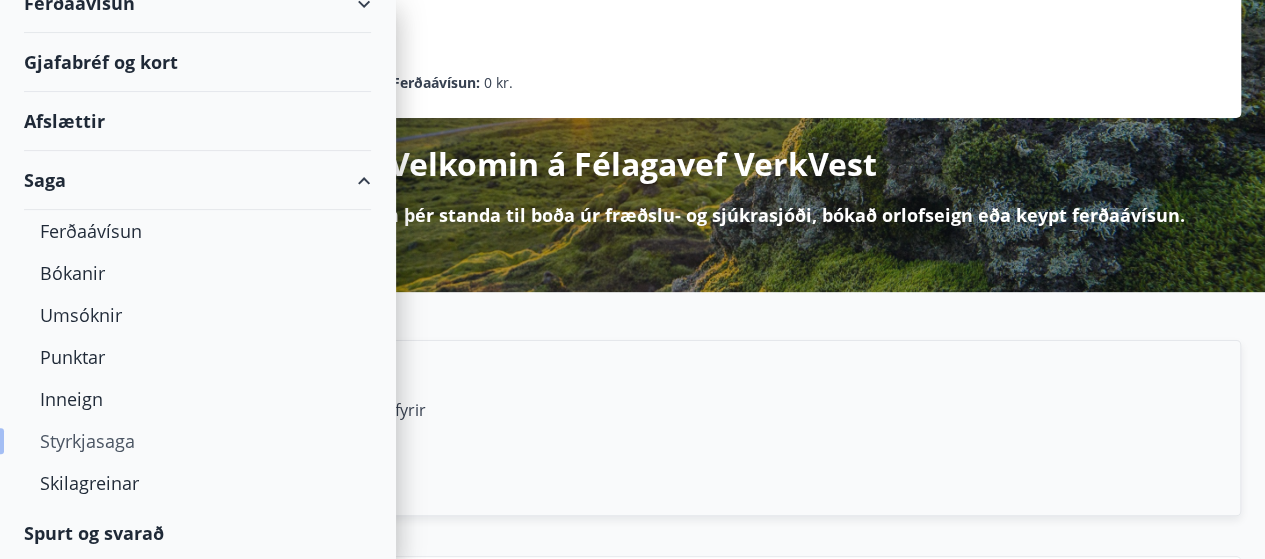 click on "Styrkjasaga" at bounding box center (197, 441) 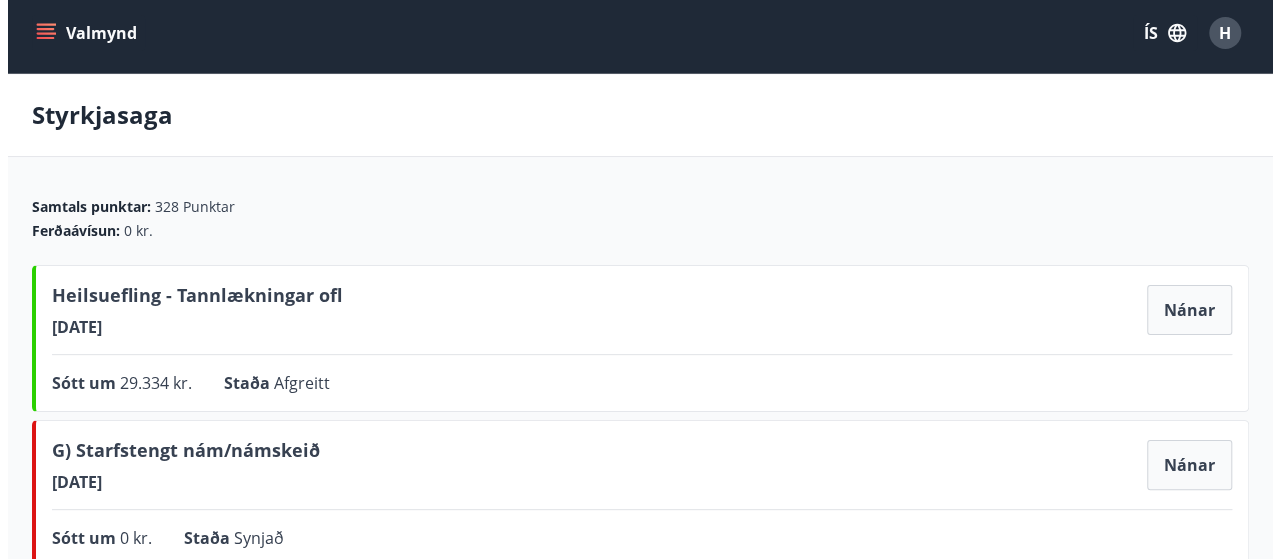 scroll, scrollTop: 8, scrollLeft: 0, axis: vertical 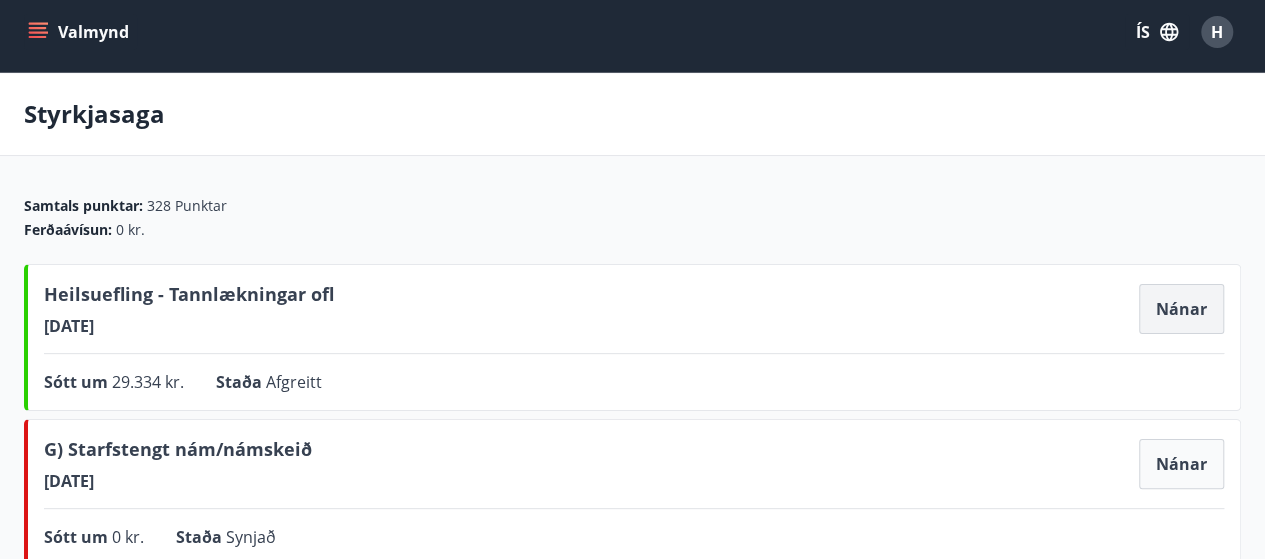 click on "Nánar" at bounding box center [1181, 309] 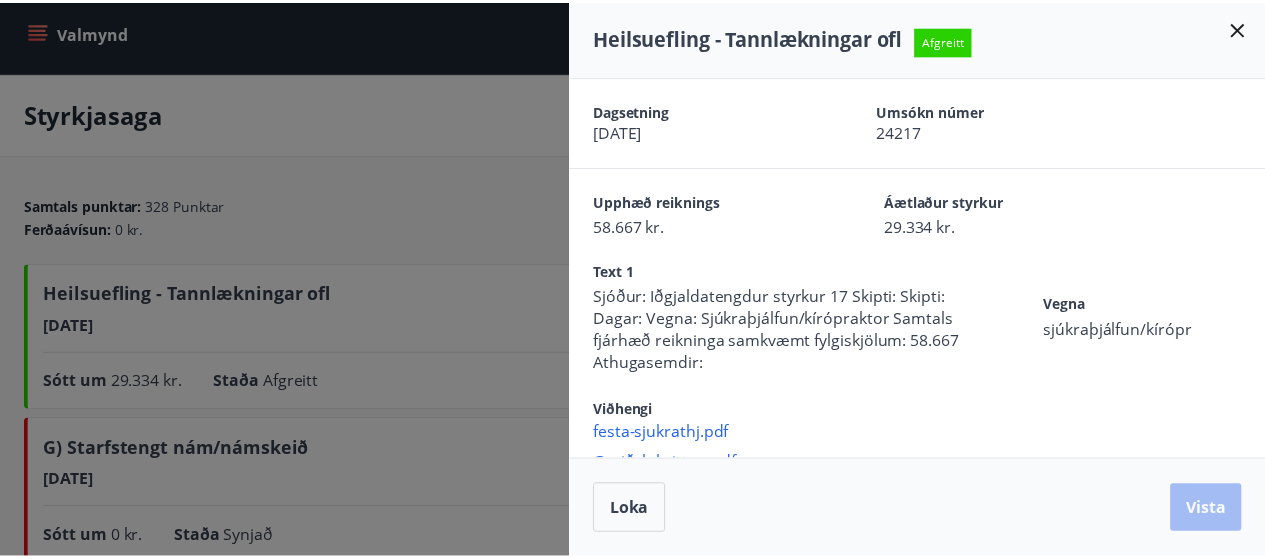 scroll, scrollTop: 12, scrollLeft: 0, axis: vertical 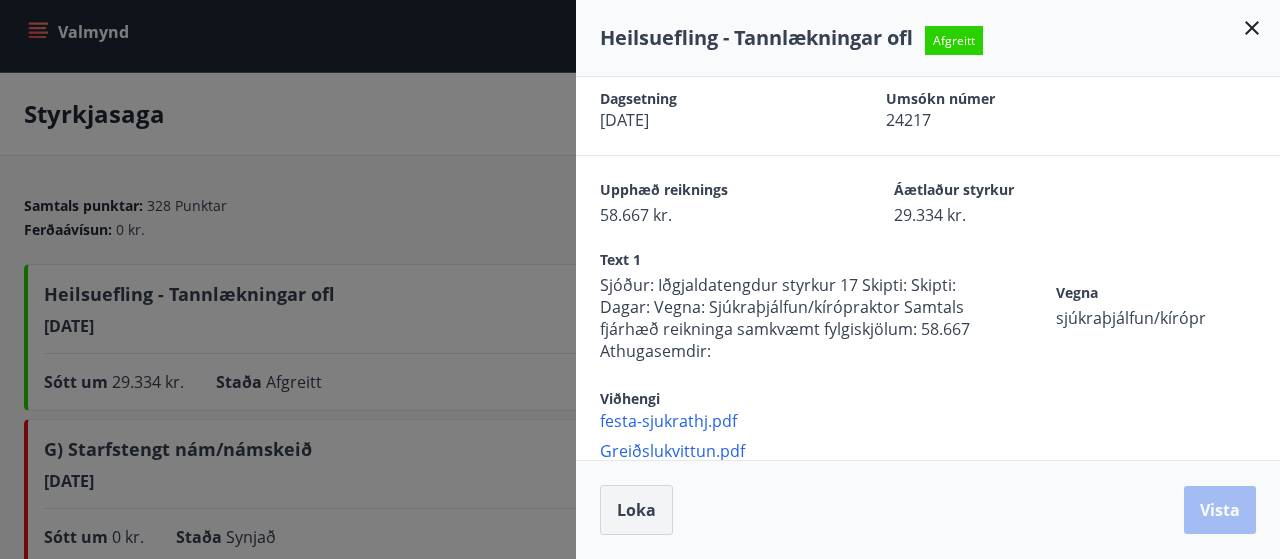 click on "Loka" at bounding box center (636, 510) 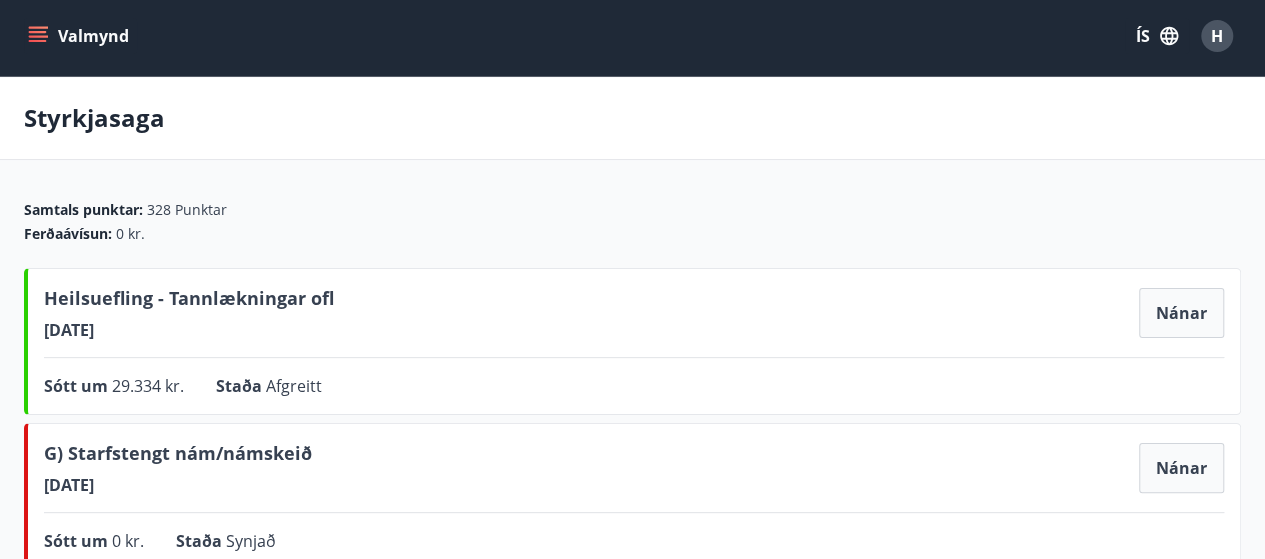 scroll, scrollTop: 0, scrollLeft: 0, axis: both 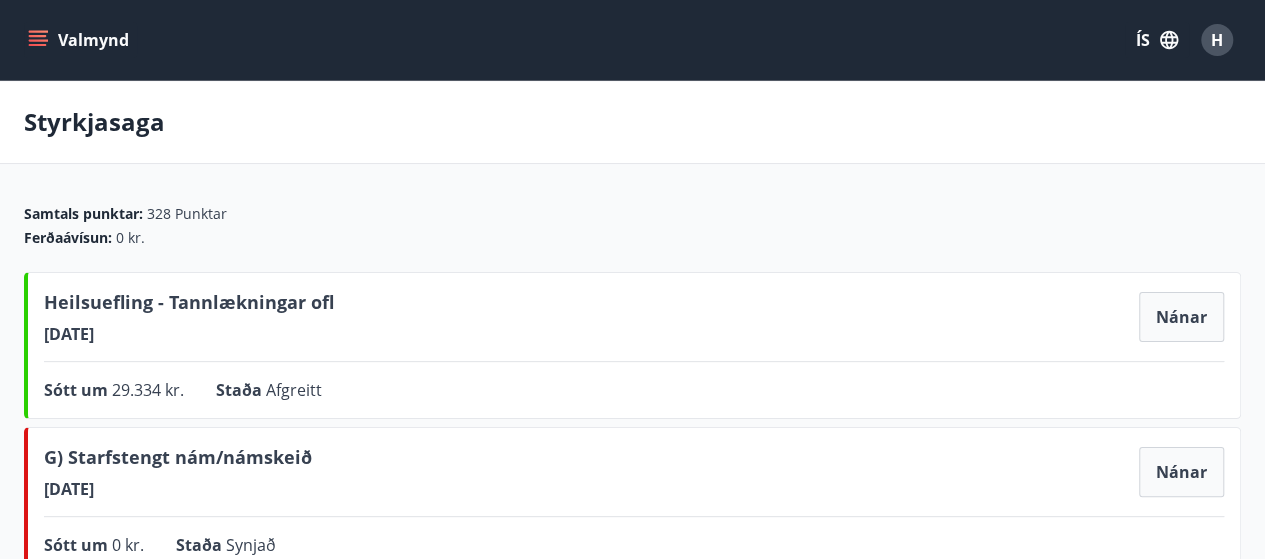 click 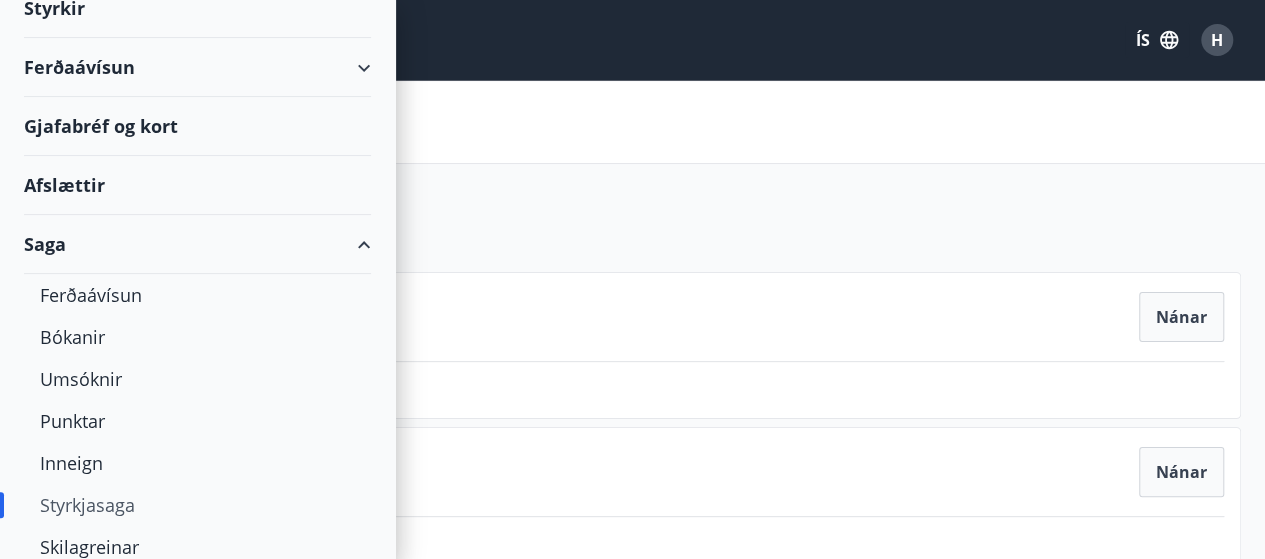 scroll, scrollTop: 292, scrollLeft: 0, axis: vertical 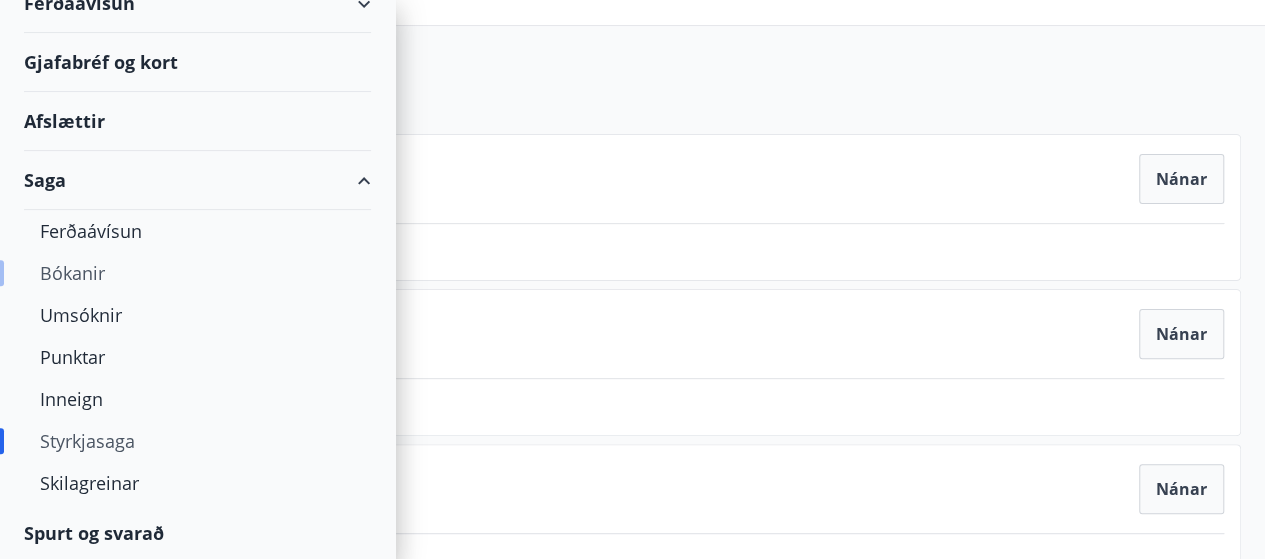 click on "Bókanir" at bounding box center (197, 273) 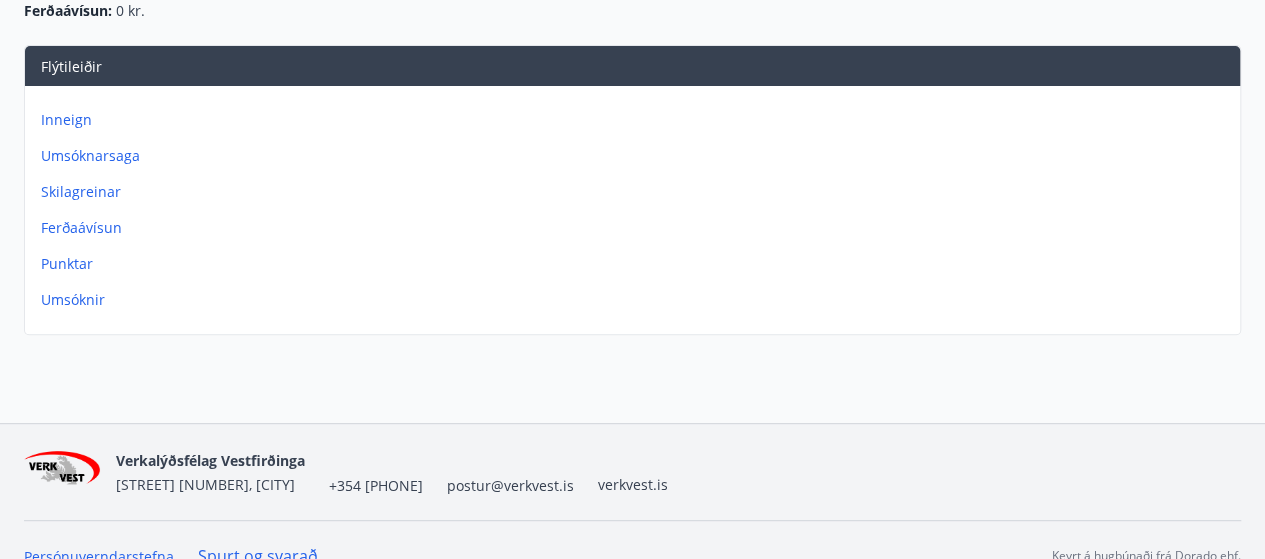 scroll, scrollTop: 268, scrollLeft: 0, axis: vertical 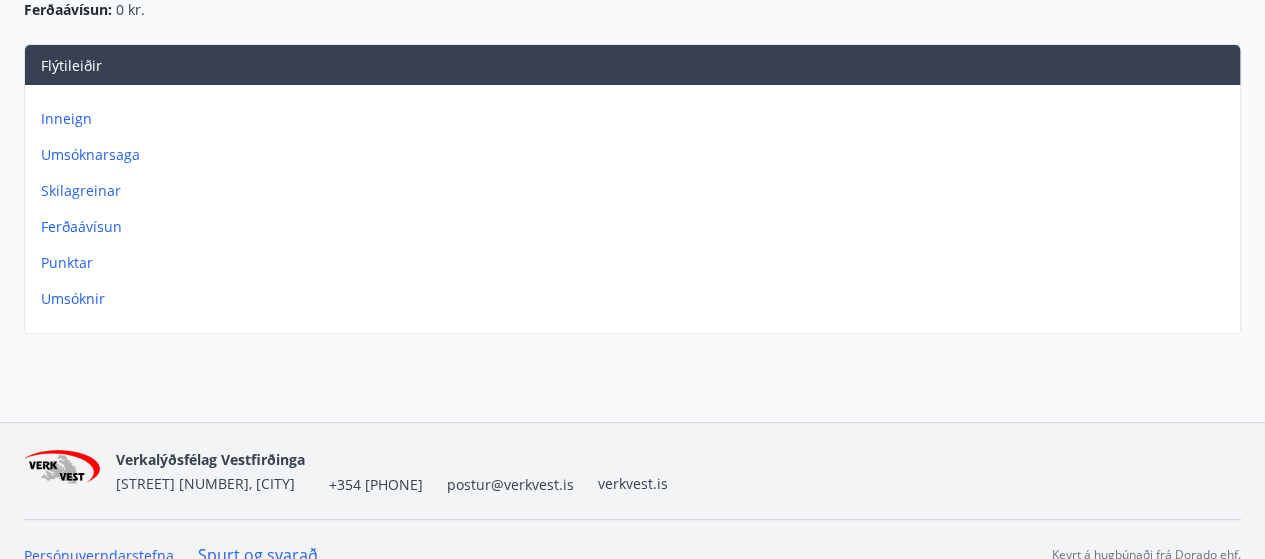click on "Umsóknir" at bounding box center (636, 299) 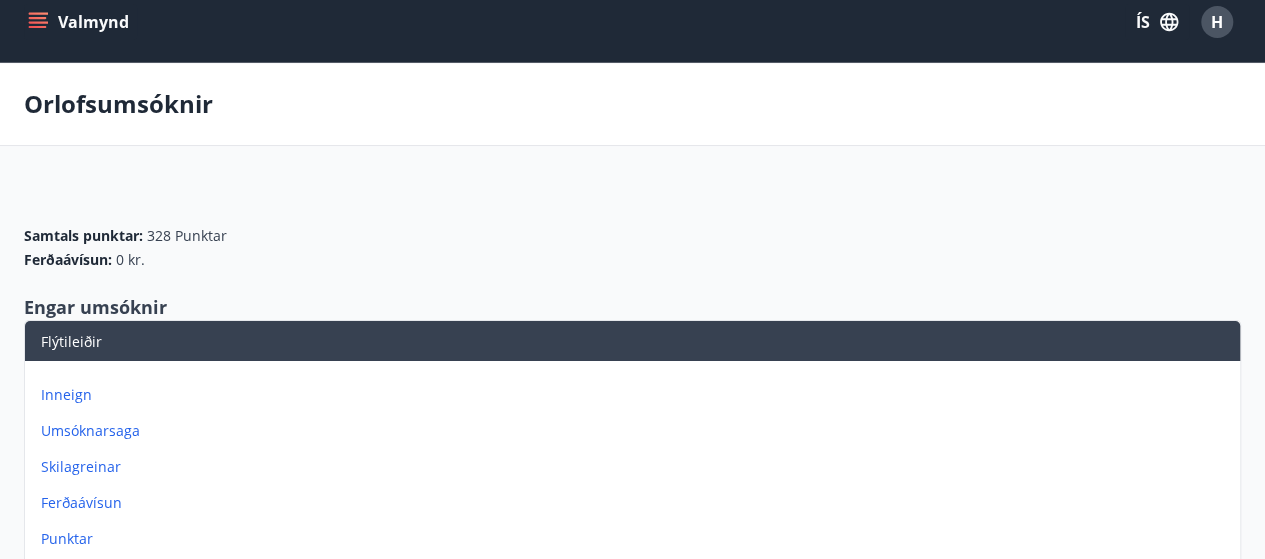scroll, scrollTop: 0, scrollLeft: 0, axis: both 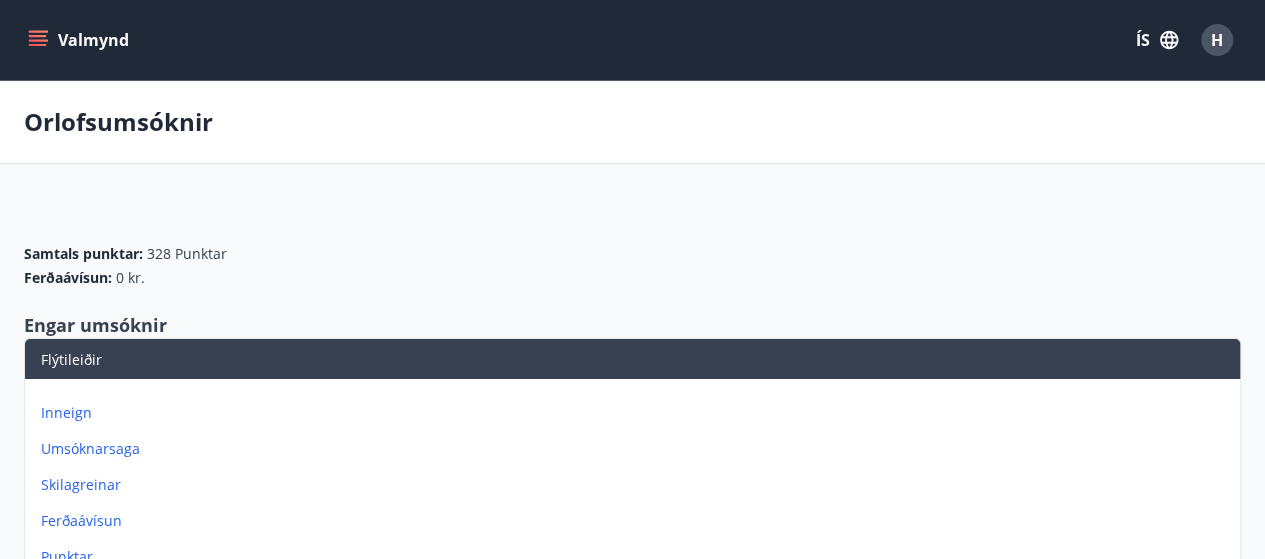 click 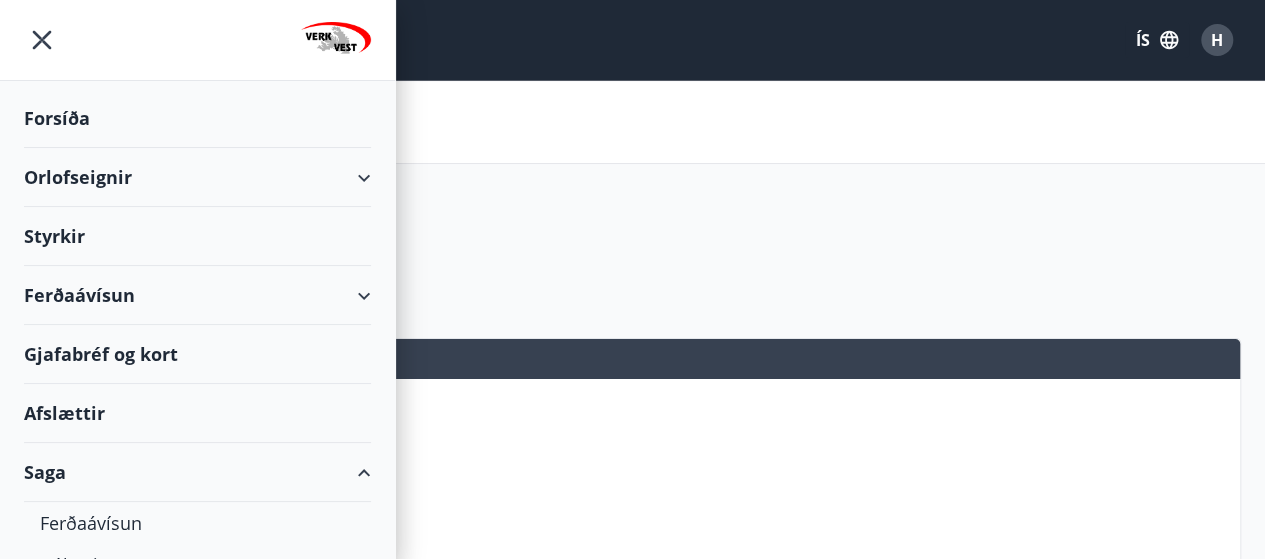 click on "Orlofseignir" at bounding box center (197, 177) 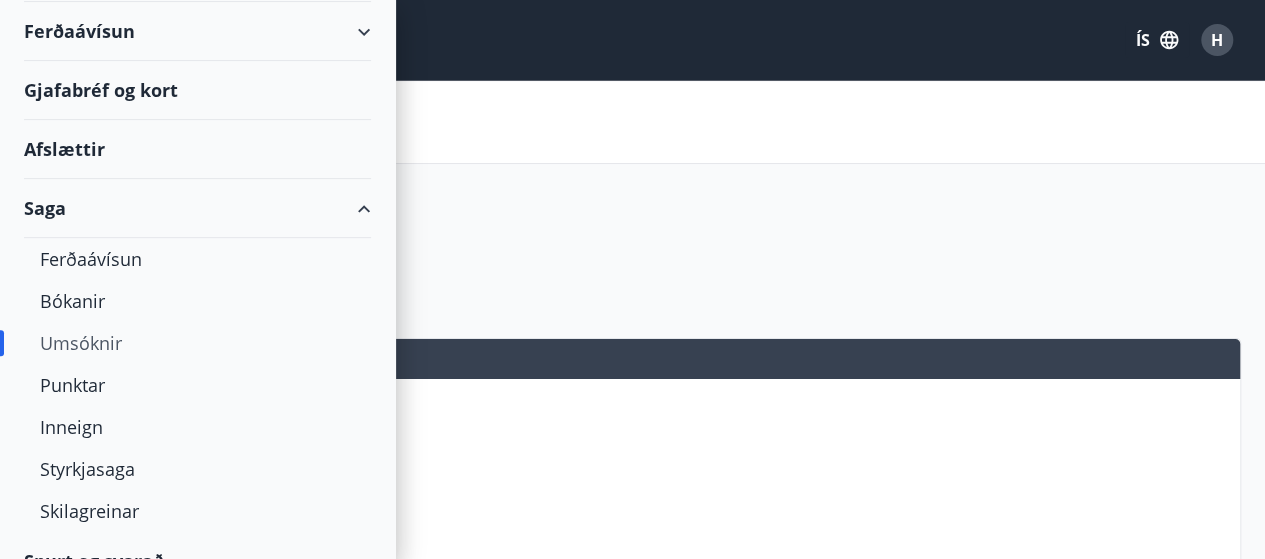 scroll, scrollTop: 376, scrollLeft: 0, axis: vertical 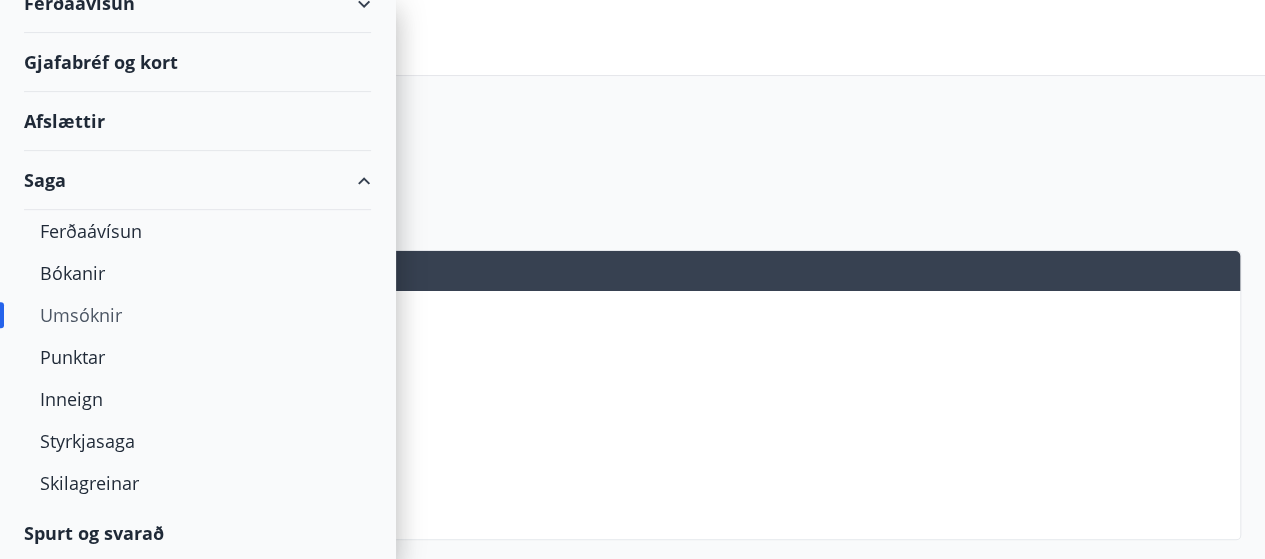 click on "Spurt og svarað" at bounding box center [197, 533] 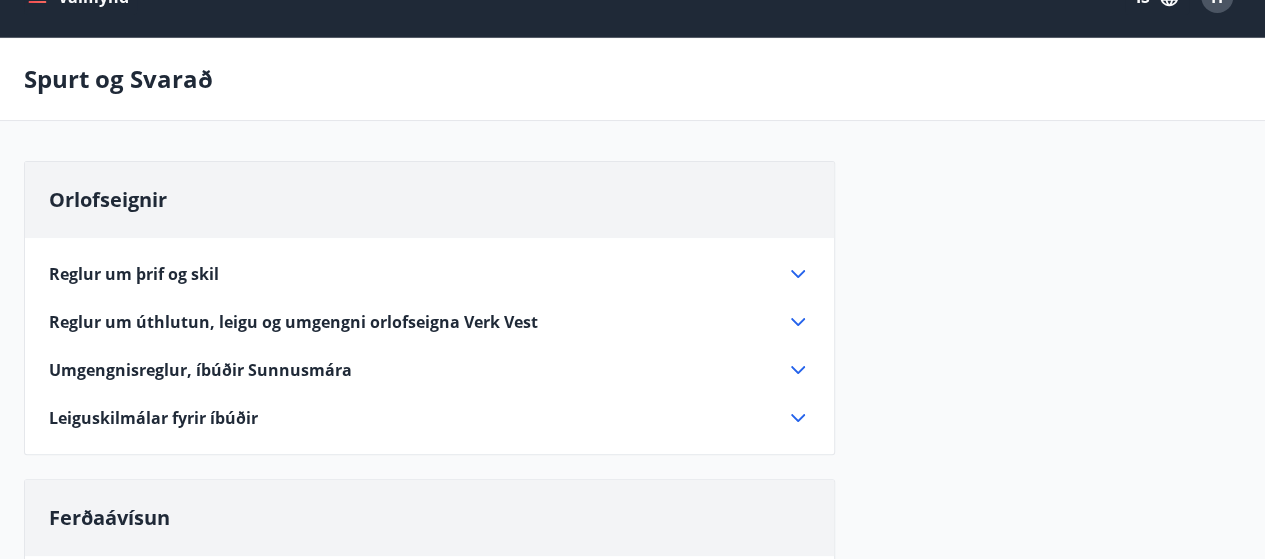 scroll, scrollTop: 0, scrollLeft: 0, axis: both 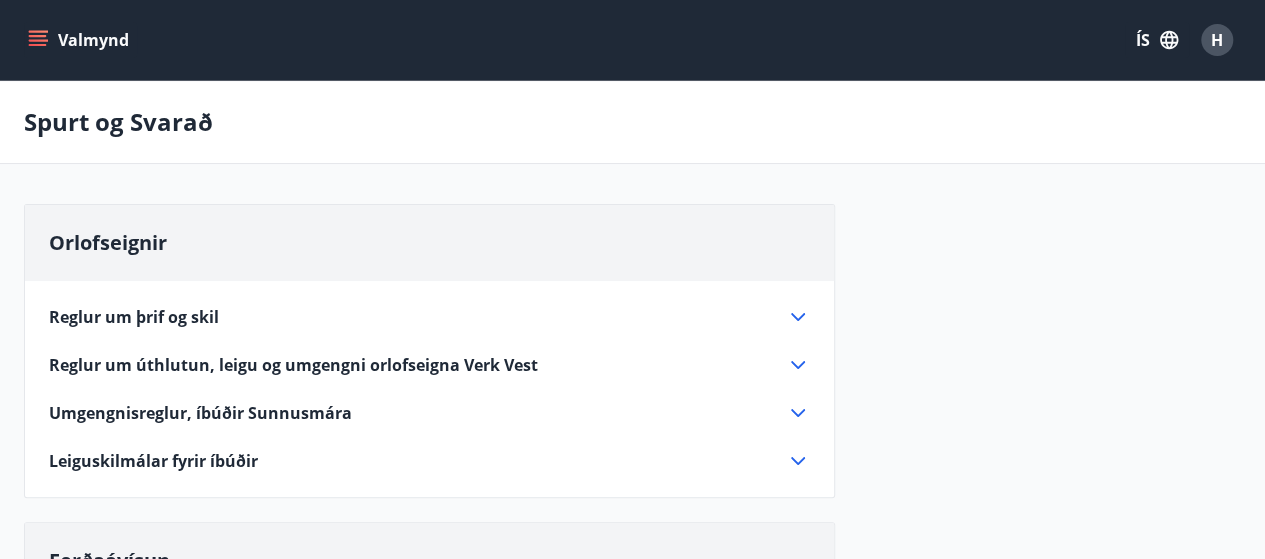 click 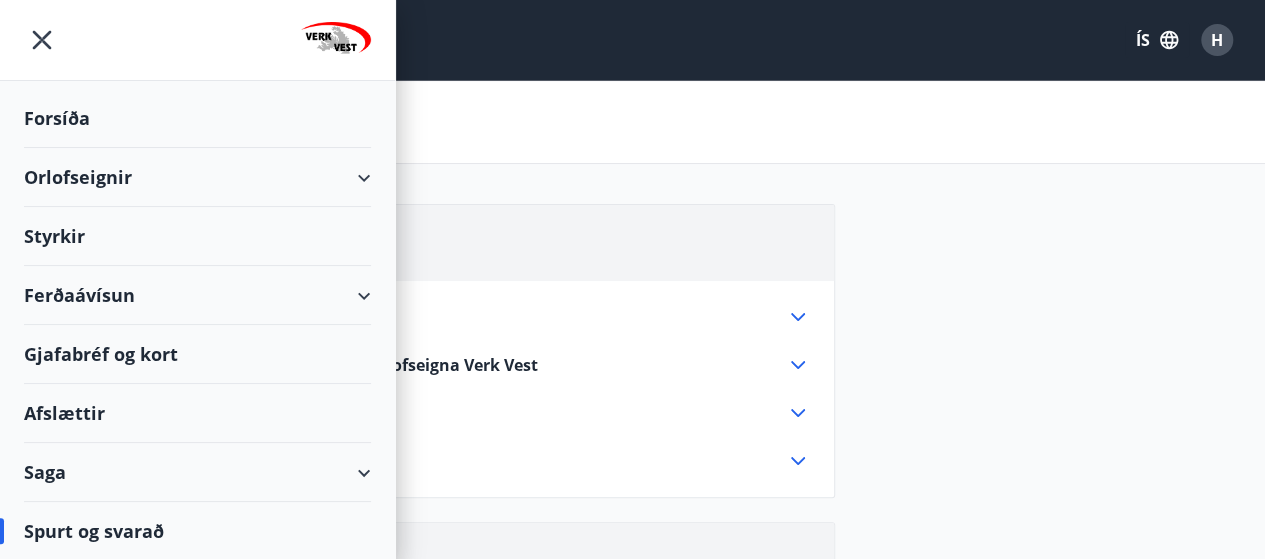 click on "Forsíða" at bounding box center (197, 118) 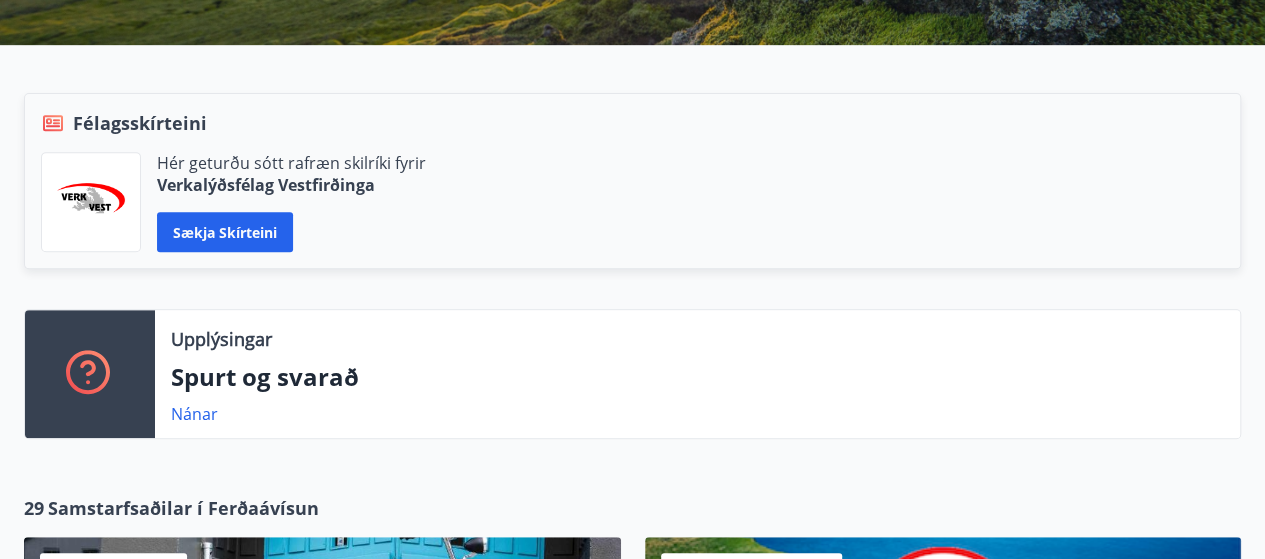 scroll, scrollTop: 0, scrollLeft: 0, axis: both 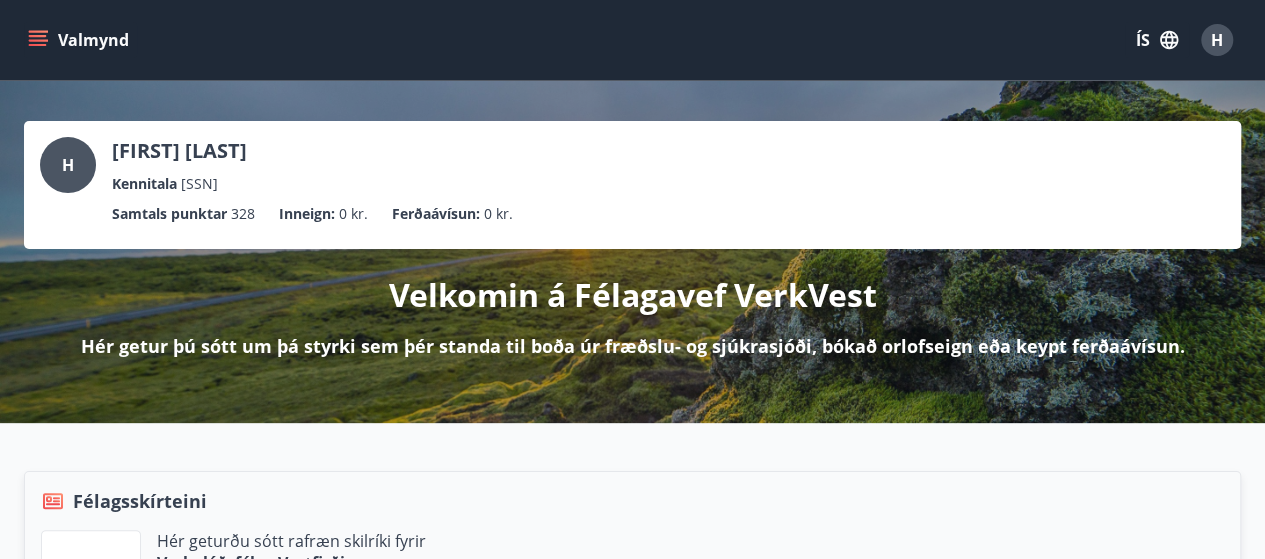 click 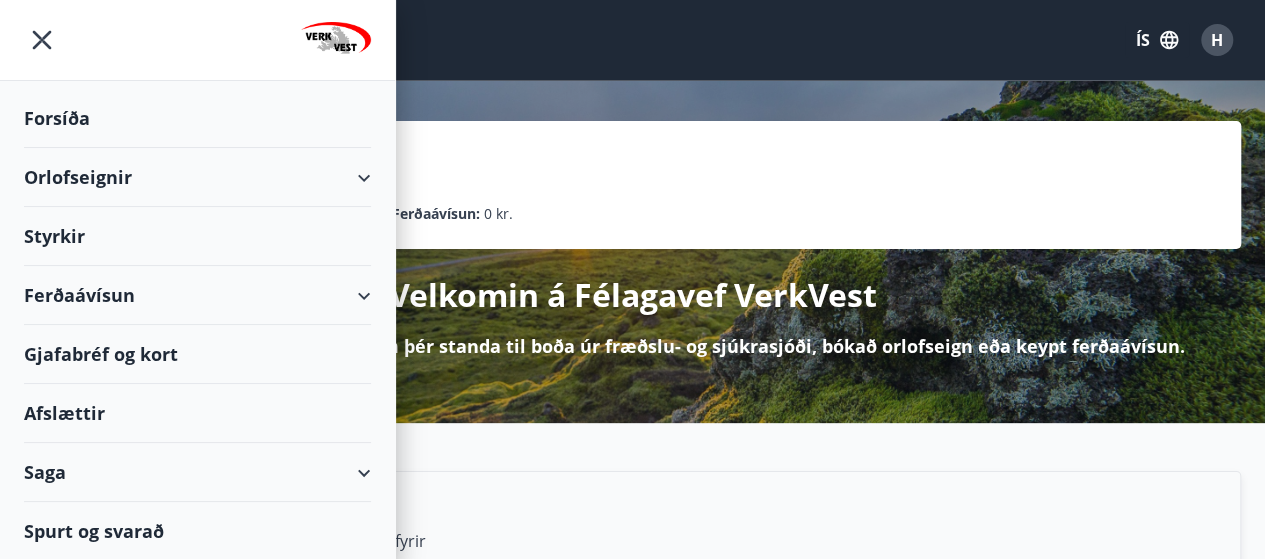 click on "Styrkir" at bounding box center [197, 118] 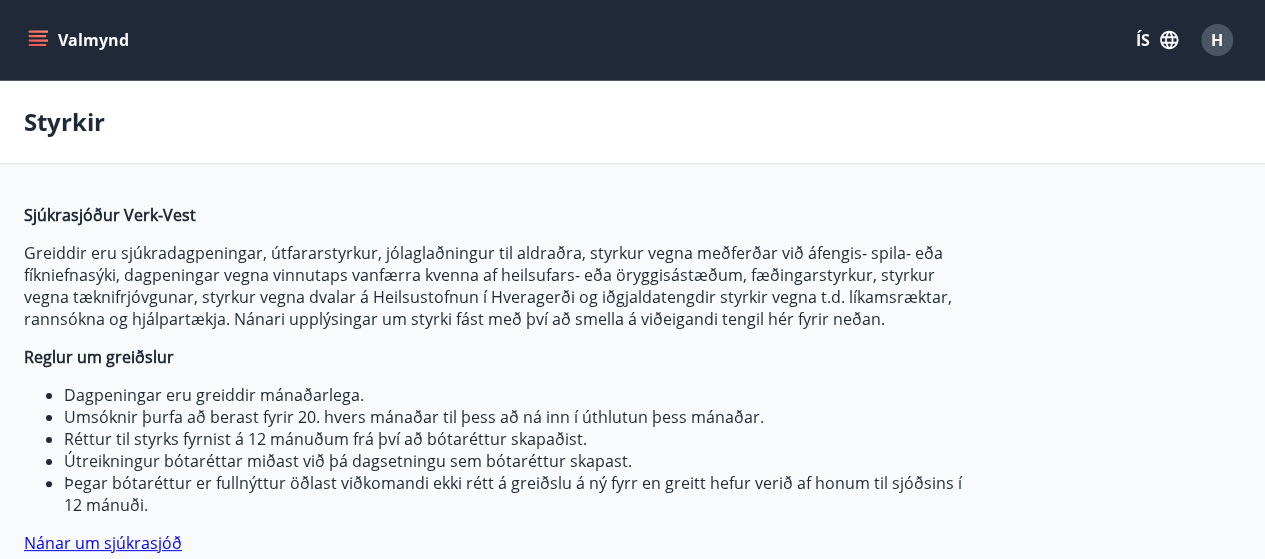 type on "***" 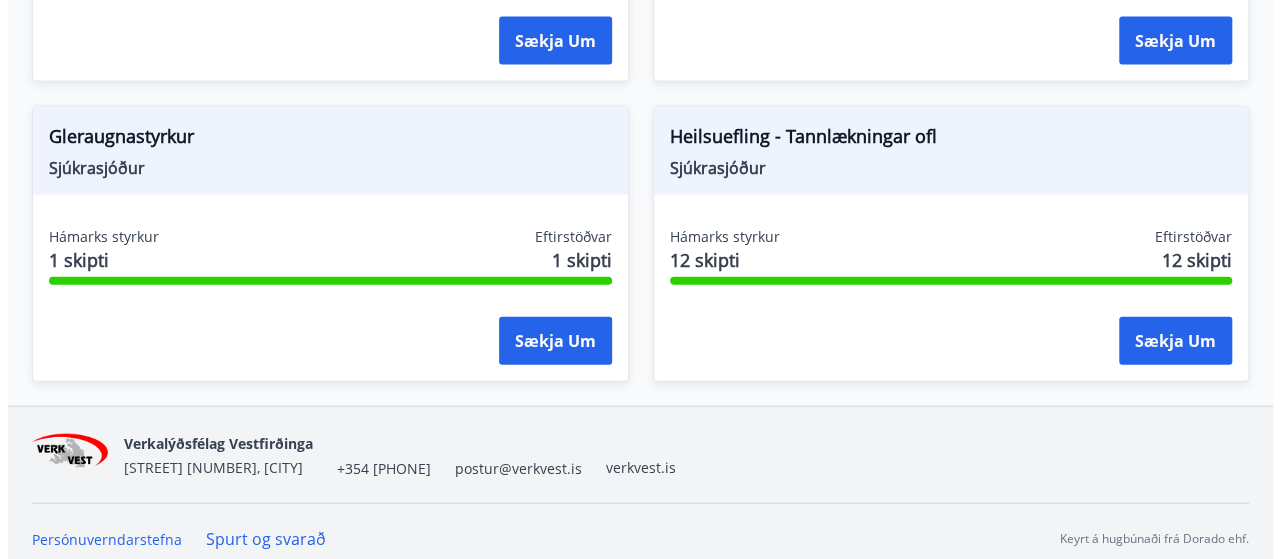 scroll, scrollTop: 2195, scrollLeft: 0, axis: vertical 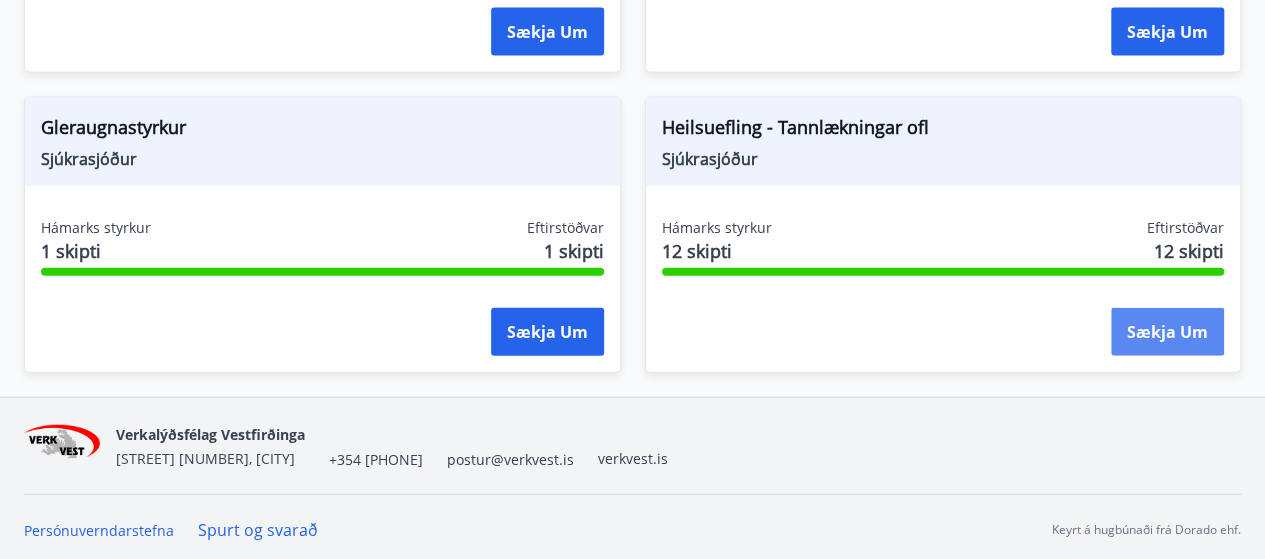 click on "Sækja um" at bounding box center (1167, 332) 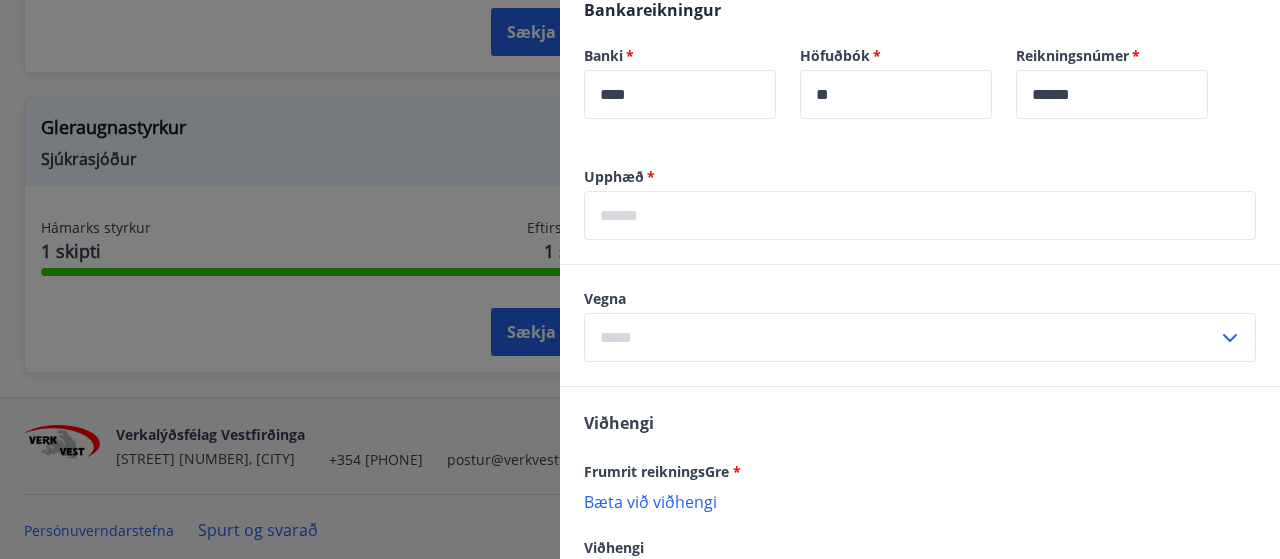 scroll, scrollTop: 1201, scrollLeft: 0, axis: vertical 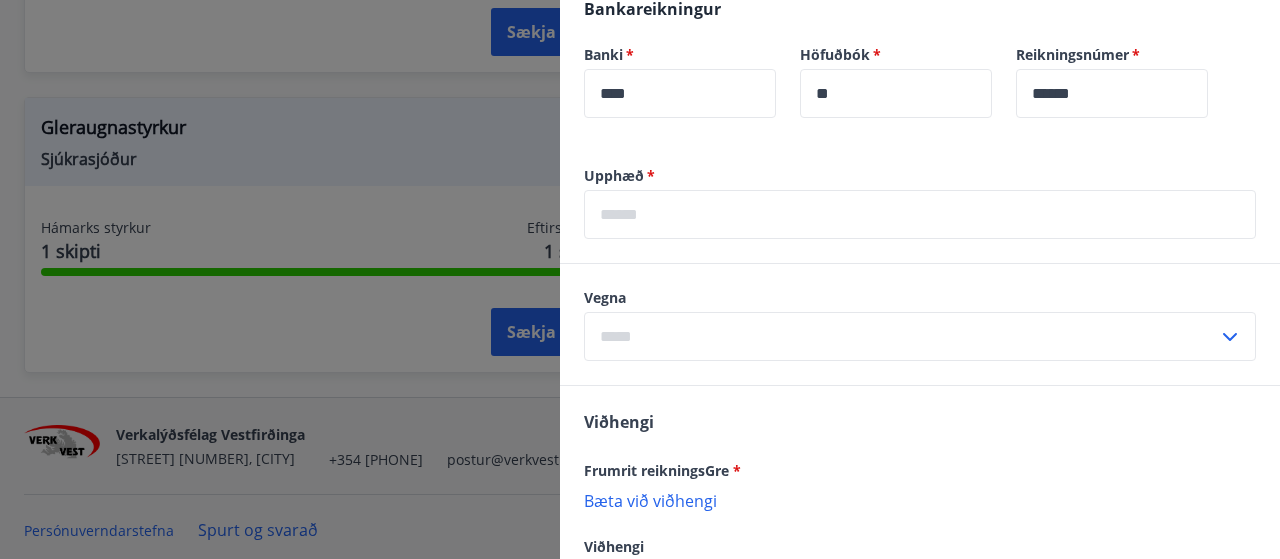 click at bounding box center [920, 214] 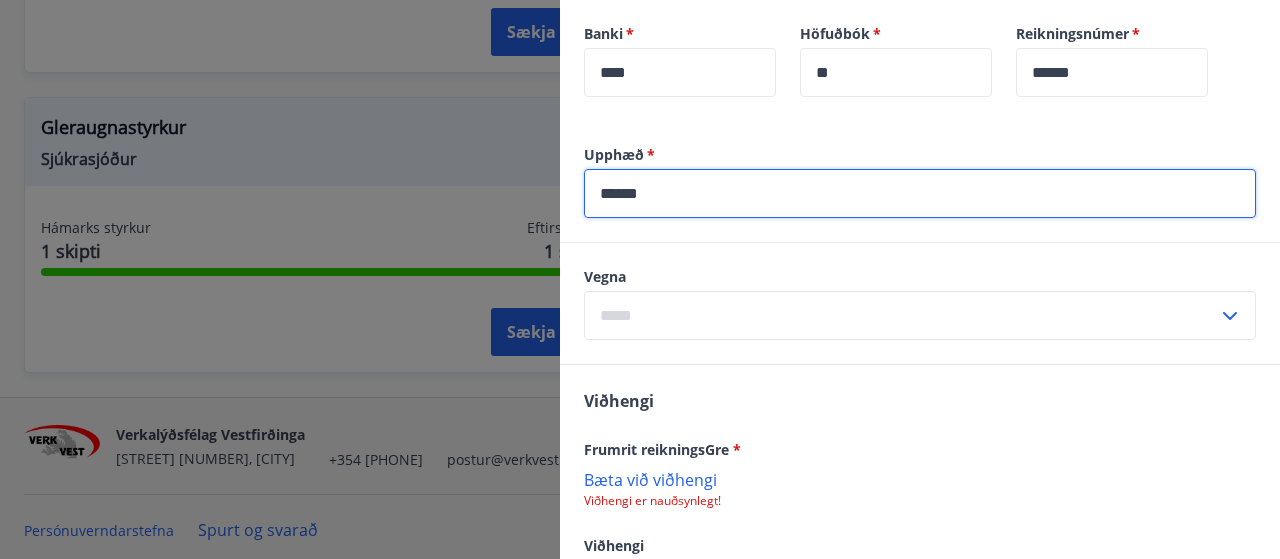 scroll, scrollTop: 1224, scrollLeft: 0, axis: vertical 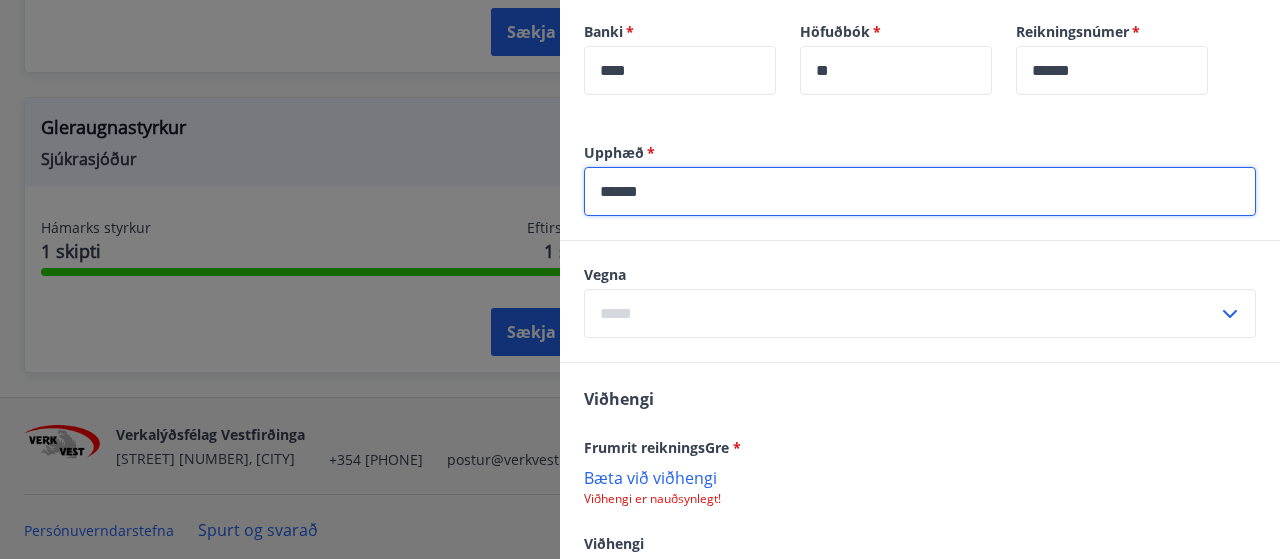 click at bounding box center [901, 313] 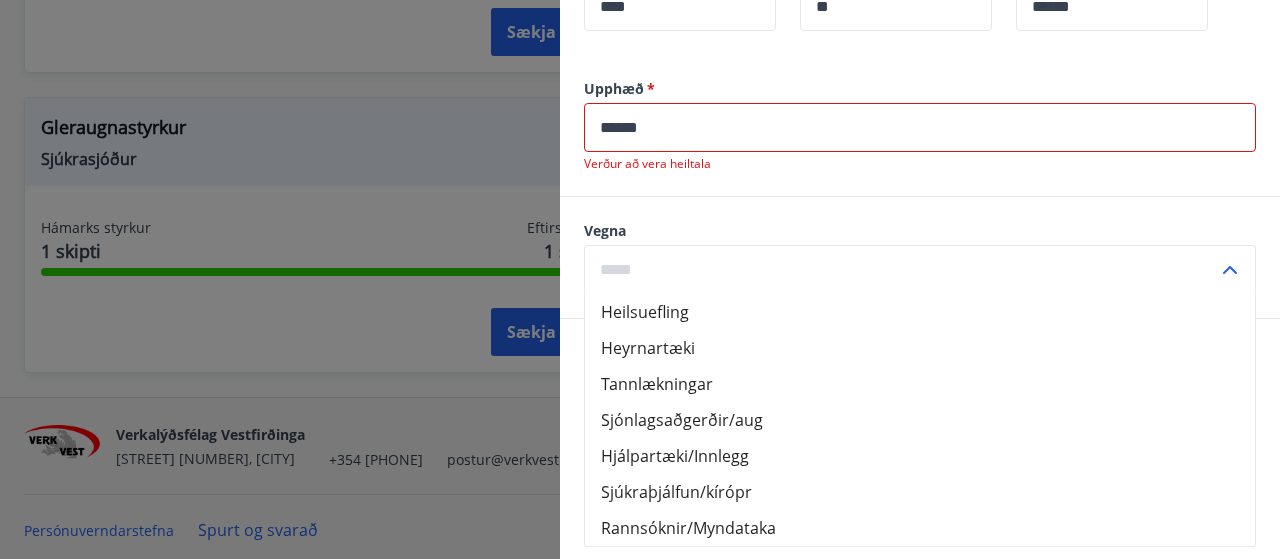scroll, scrollTop: 1390, scrollLeft: 0, axis: vertical 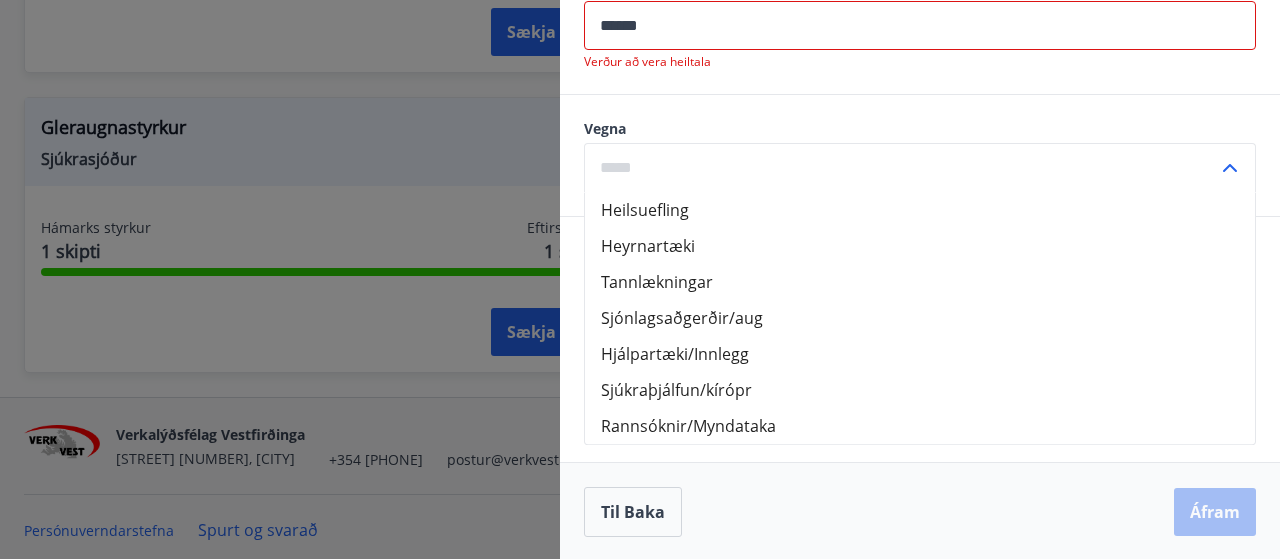 click on "******" at bounding box center (920, 25) 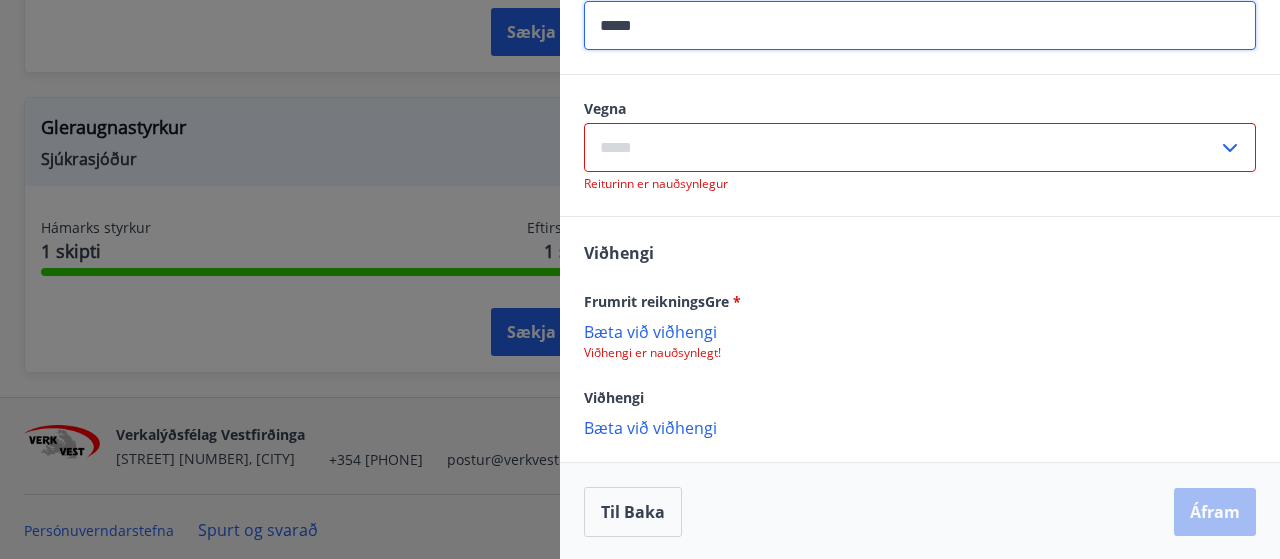 type on "*****" 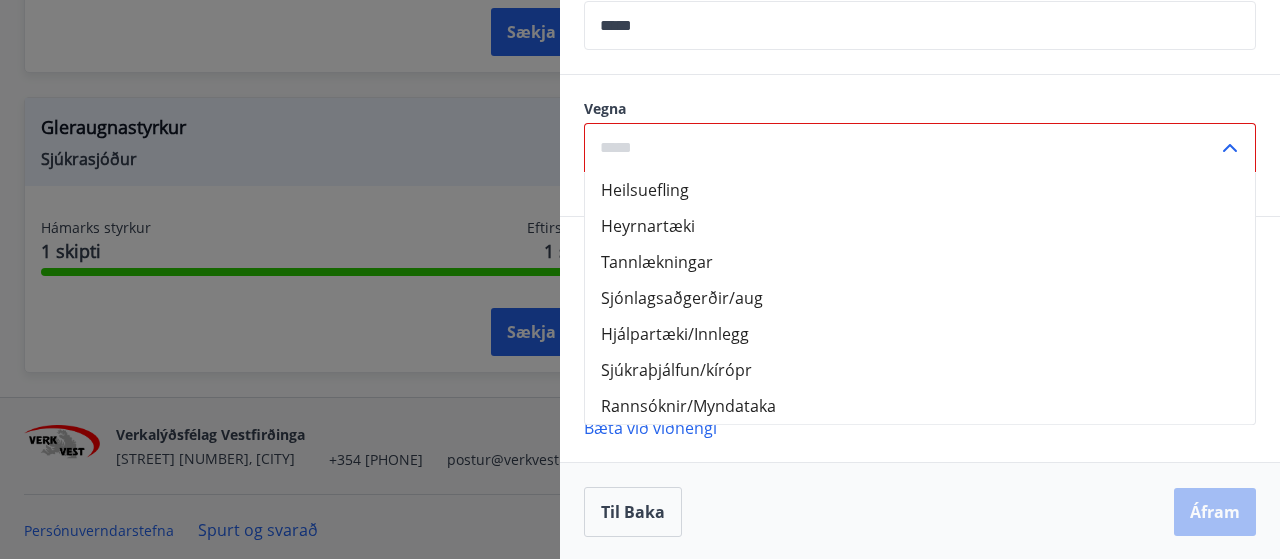 click on "Sjúkraþjálfun/kírópr" at bounding box center (920, 370) 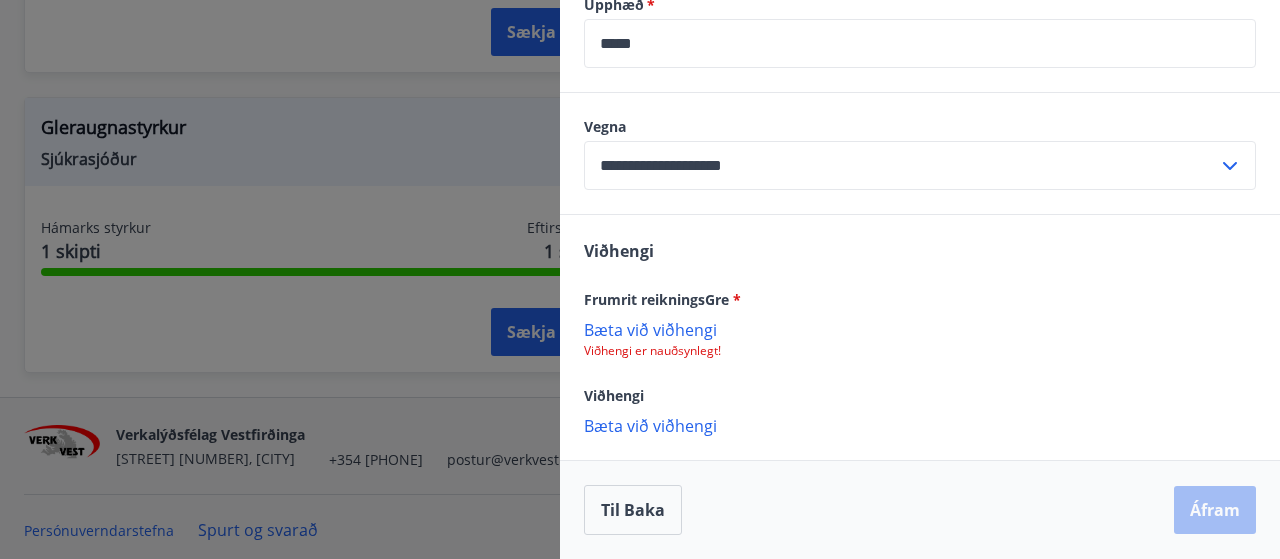 scroll, scrollTop: 1370, scrollLeft: 0, axis: vertical 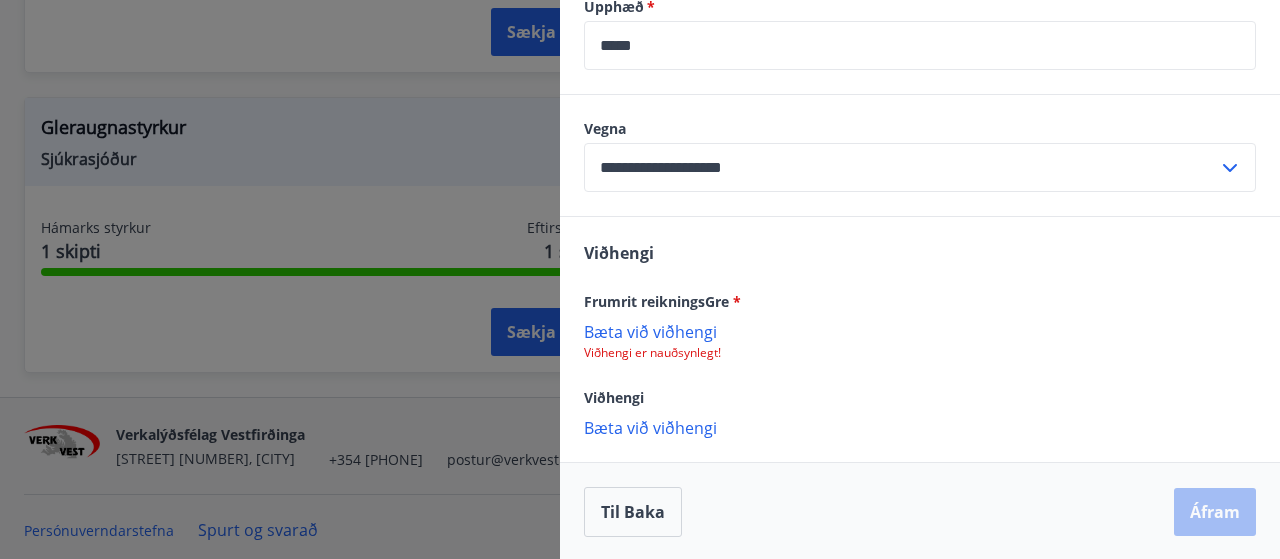 click on "Bæta við viðhengi" at bounding box center (920, 331) 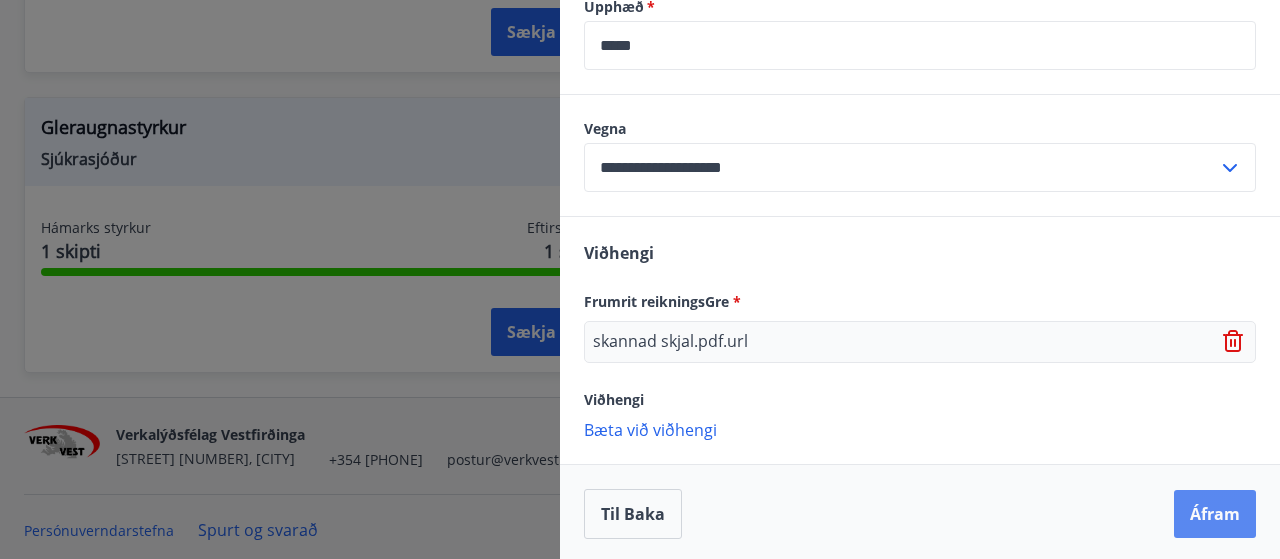 click on "Áfram" at bounding box center (1215, 514) 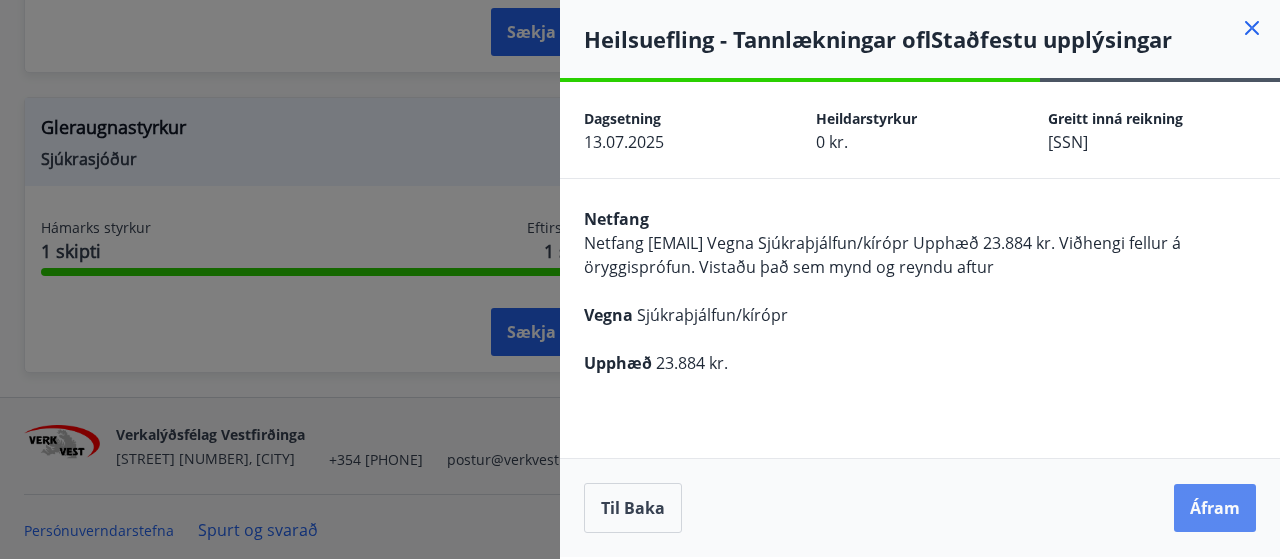 scroll, scrollTop: 0, scrollLeft: 0, axis: both 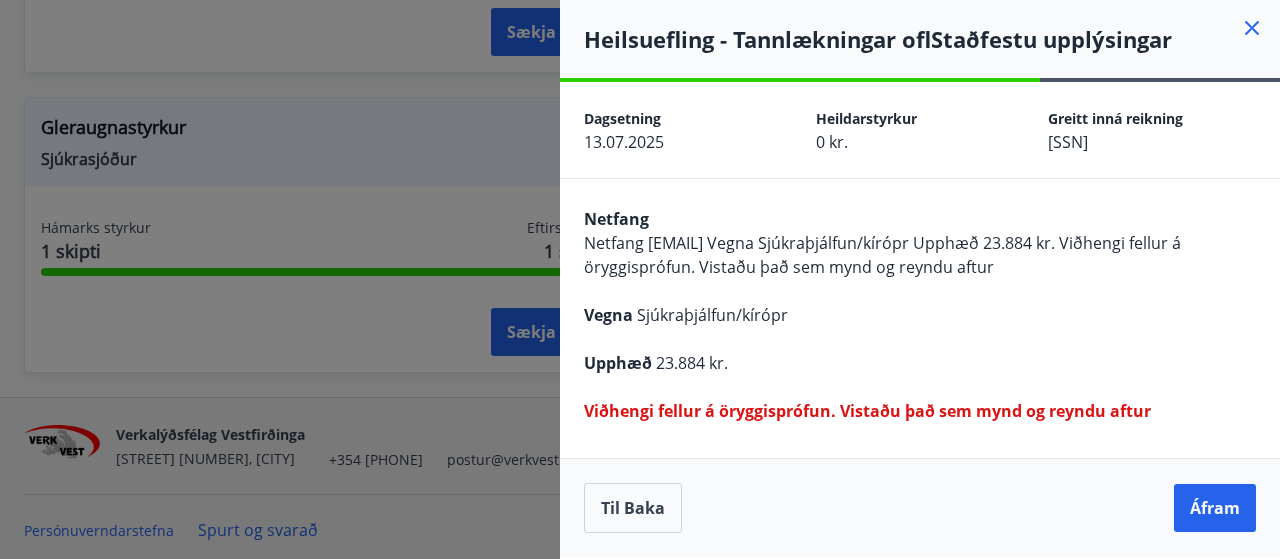 click on "Netfang [EMAIL] Vegna Sjúkraþjálfun/kírópr Upphæð 23.884 kr. Viðhengi fellur á öryggisprófun. Vistaðu það sem mynd og reyndu aftur" at bounding box center (920, 313) 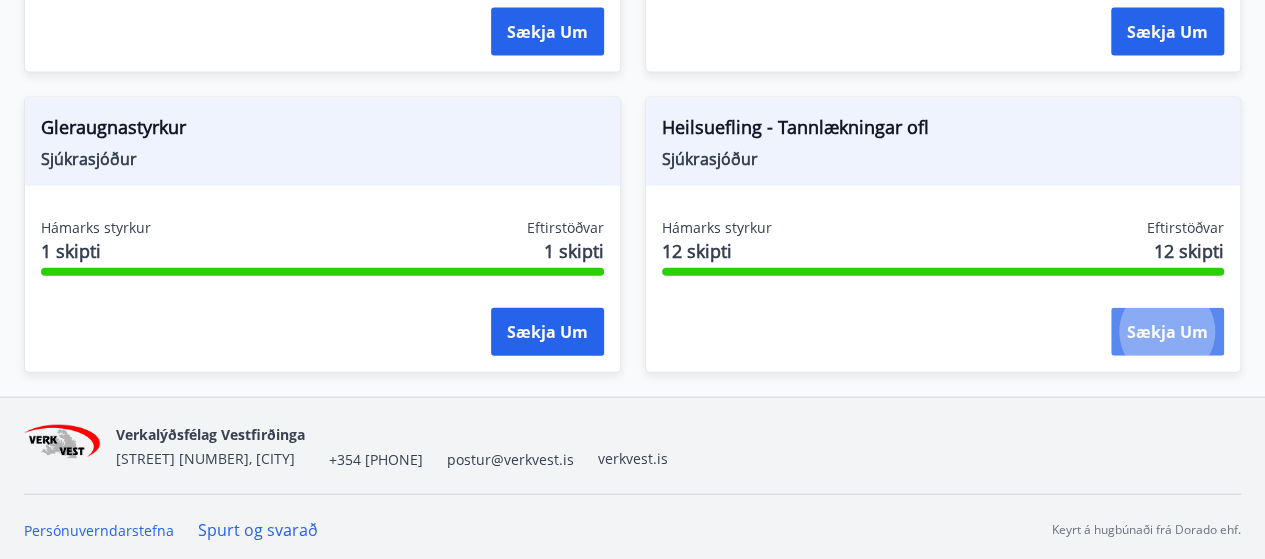 click on "Sækja um" at bounding box center [1167, 332] 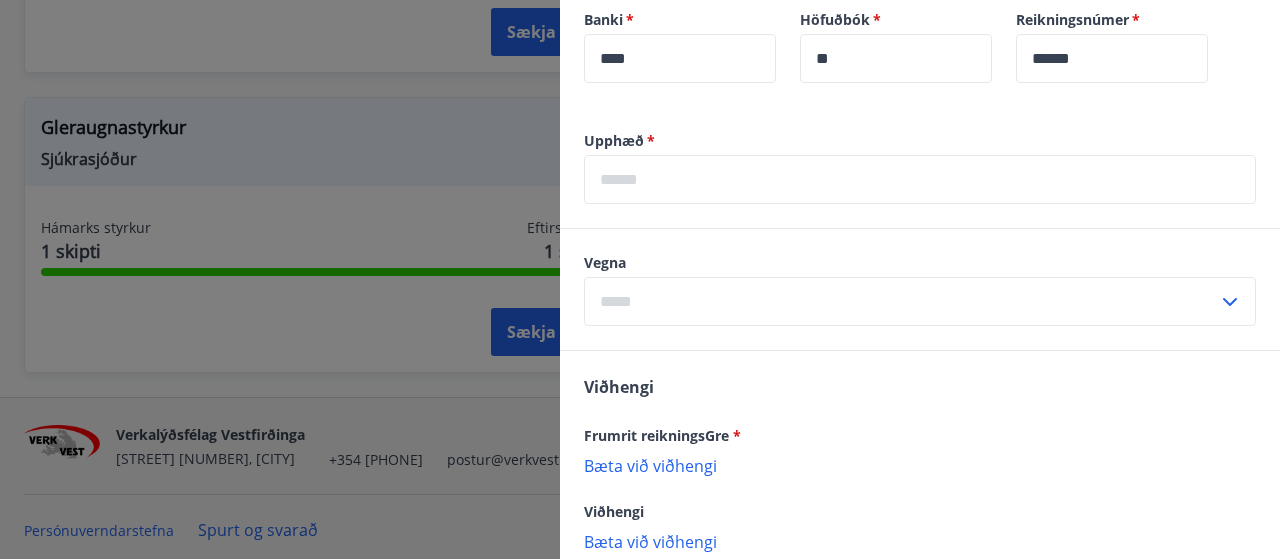 scroll, scrollTop: 1250, scrollLeft: 0, axis: vertical 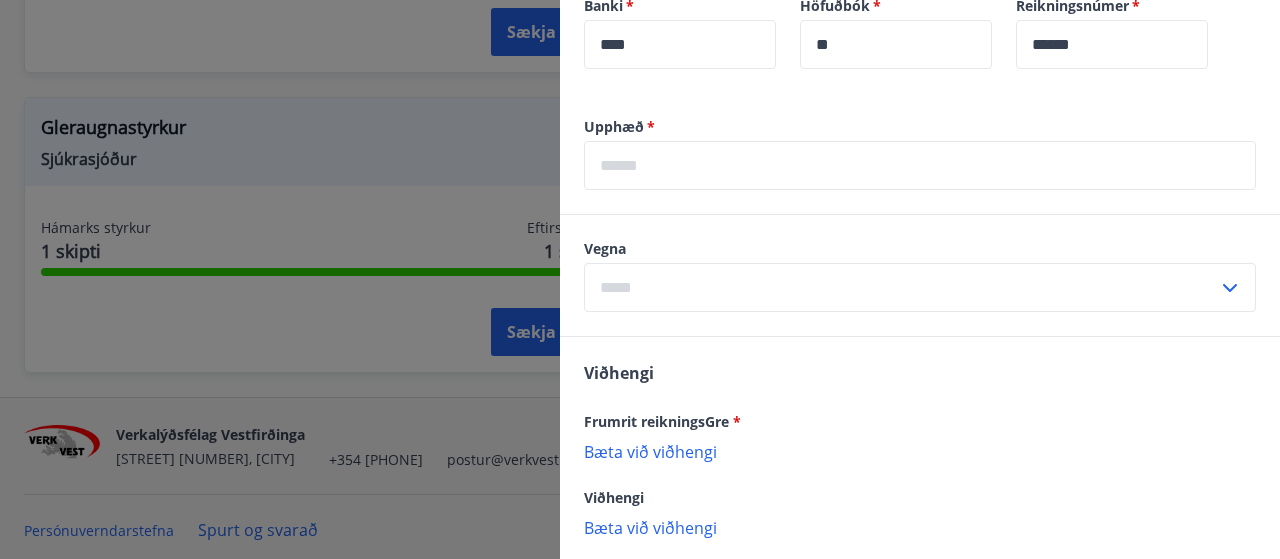 click at bounding box center (920, 165) 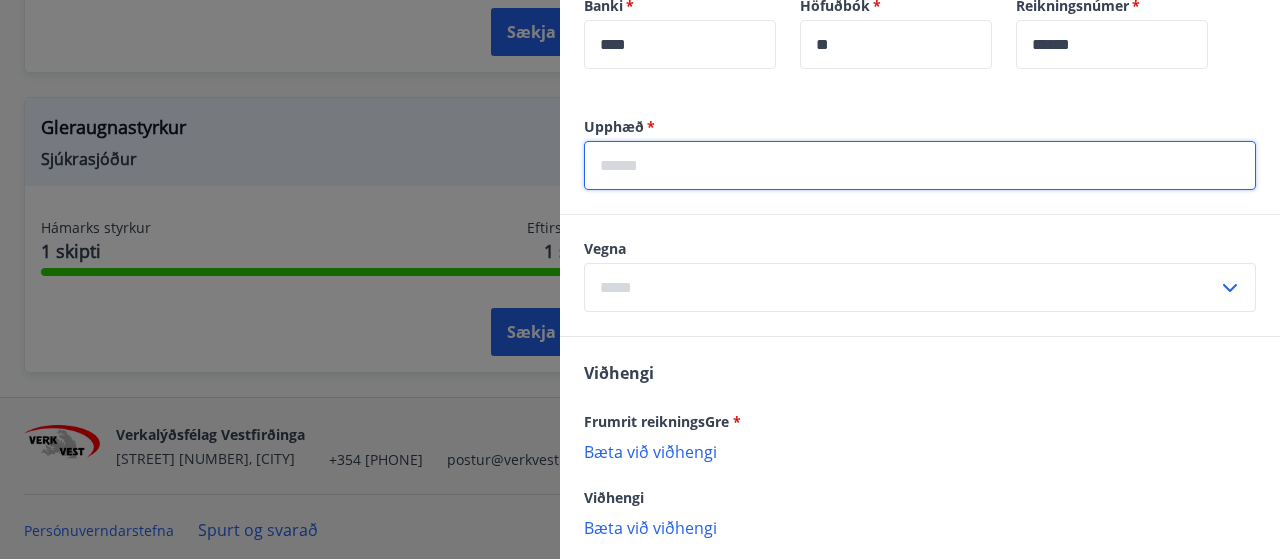 type on "*****" 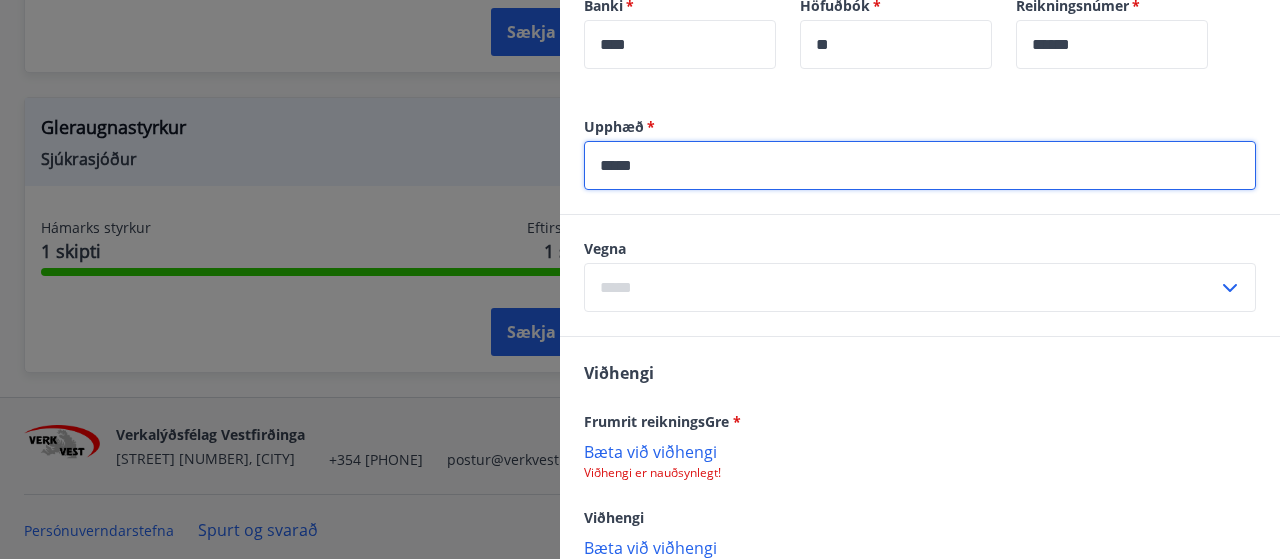 click at bounding box center [901, 287] 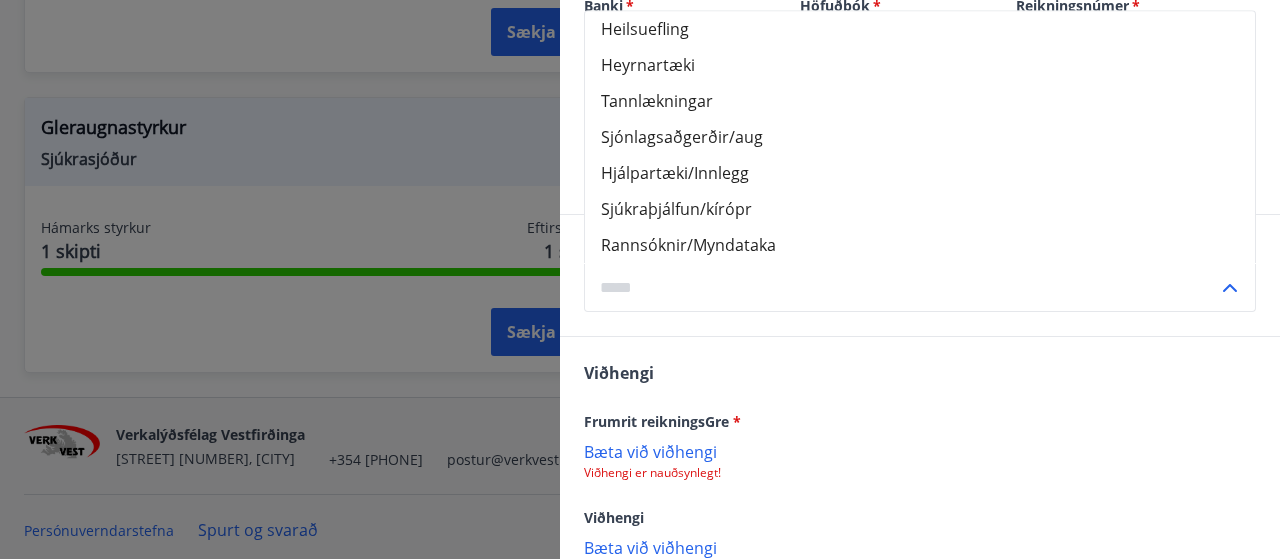 click on "Frumrit reikningsGre   *" at bounding box center (920, 421) 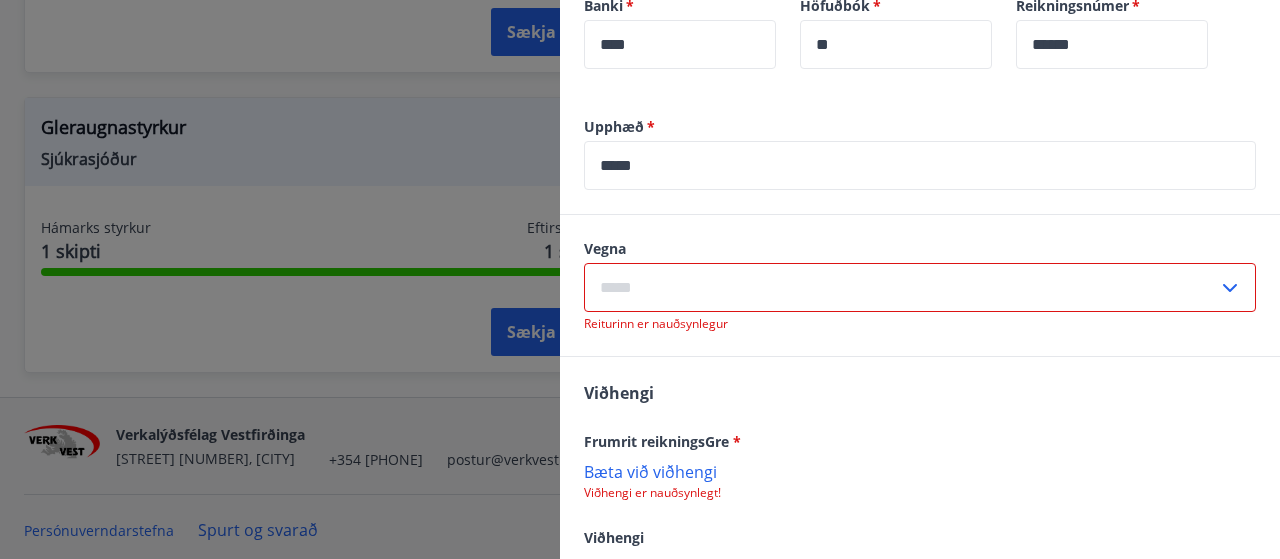 click at bounding box center (901, 287) 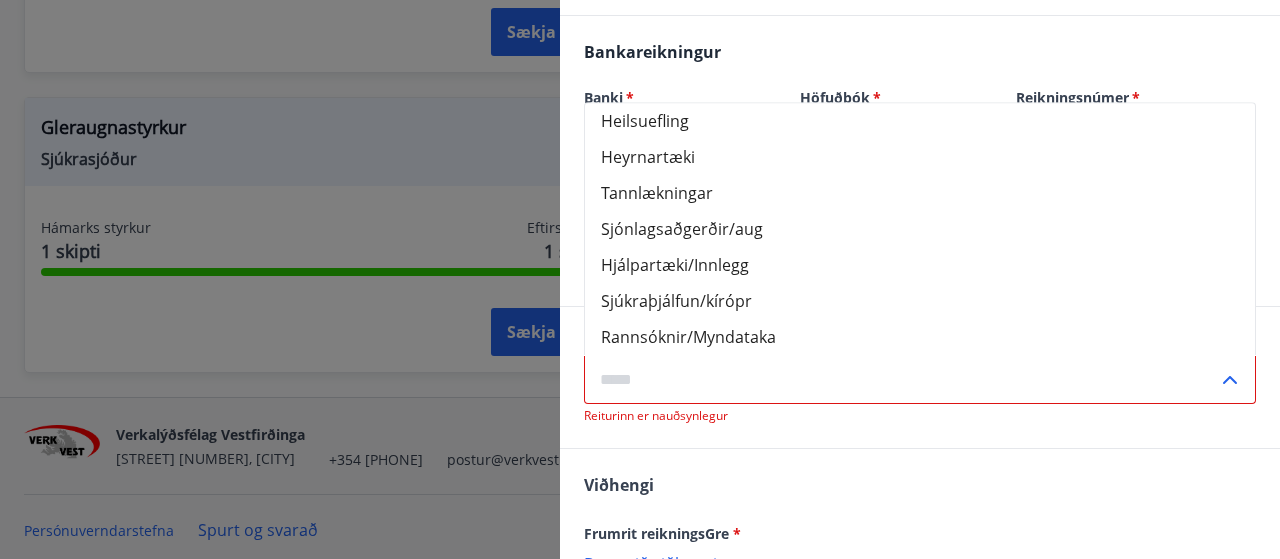 scroll, scrollTop: 1159, scrollLeft: 0, axis: vertical 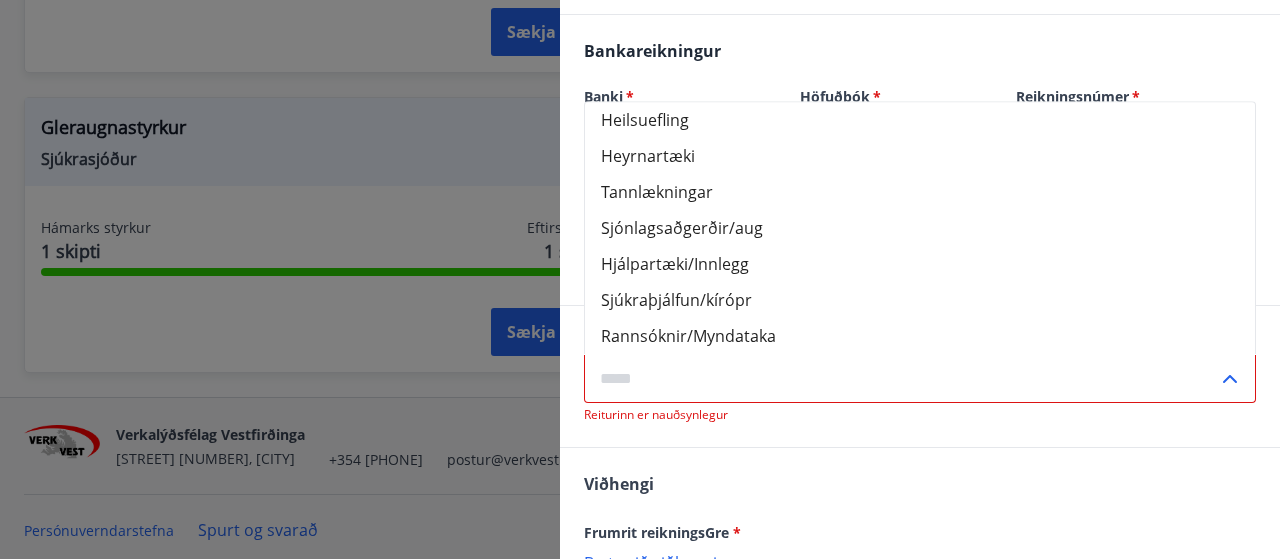 click on "Viðhengi Frumrit reikningsGre   * Bæta við viðhengi Viðhengi er nauðsynlegt! Viðhengi Bæta við viðhengi {error_attachment_undefined}" at bounding box center [920, 570] 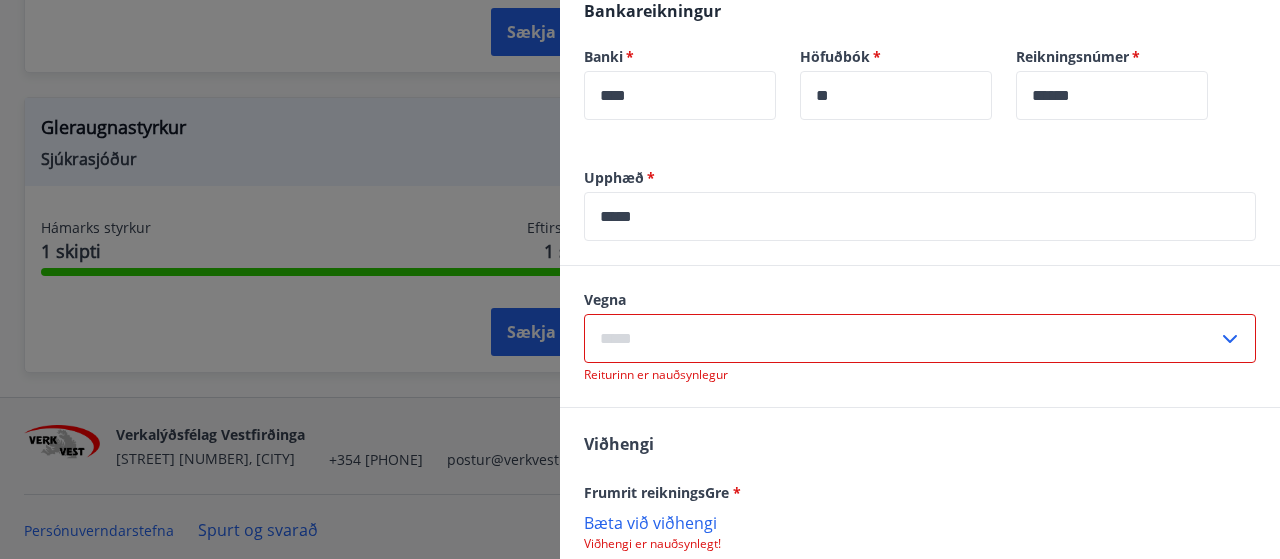 scroll, scrollTop: 1217, scrollLeft: 0, axis: vertical 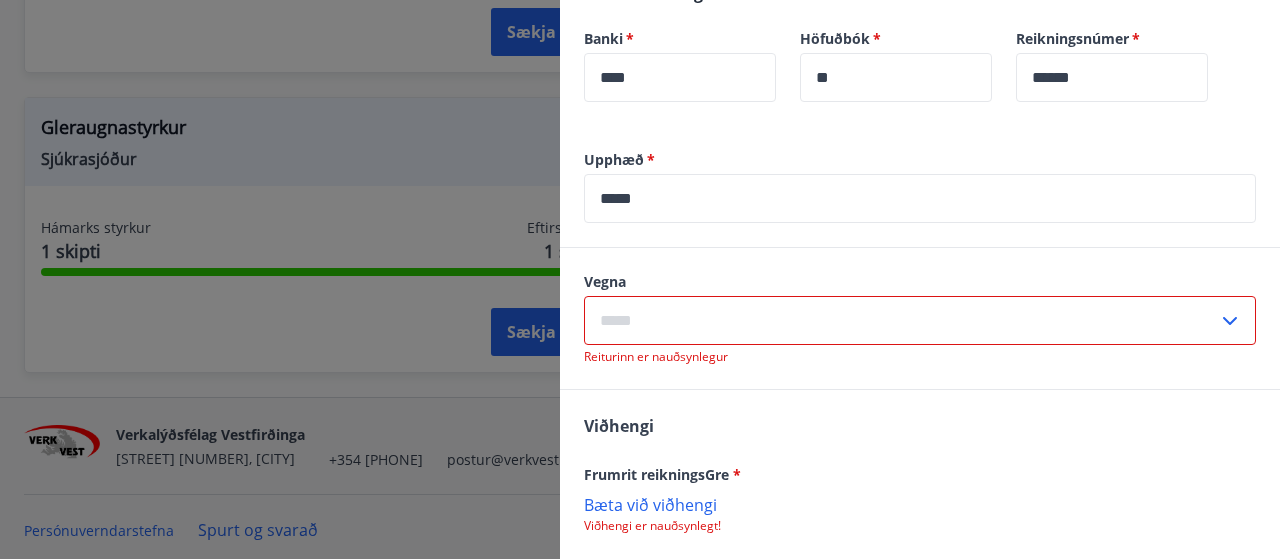 click at bounding box center (901, 320) 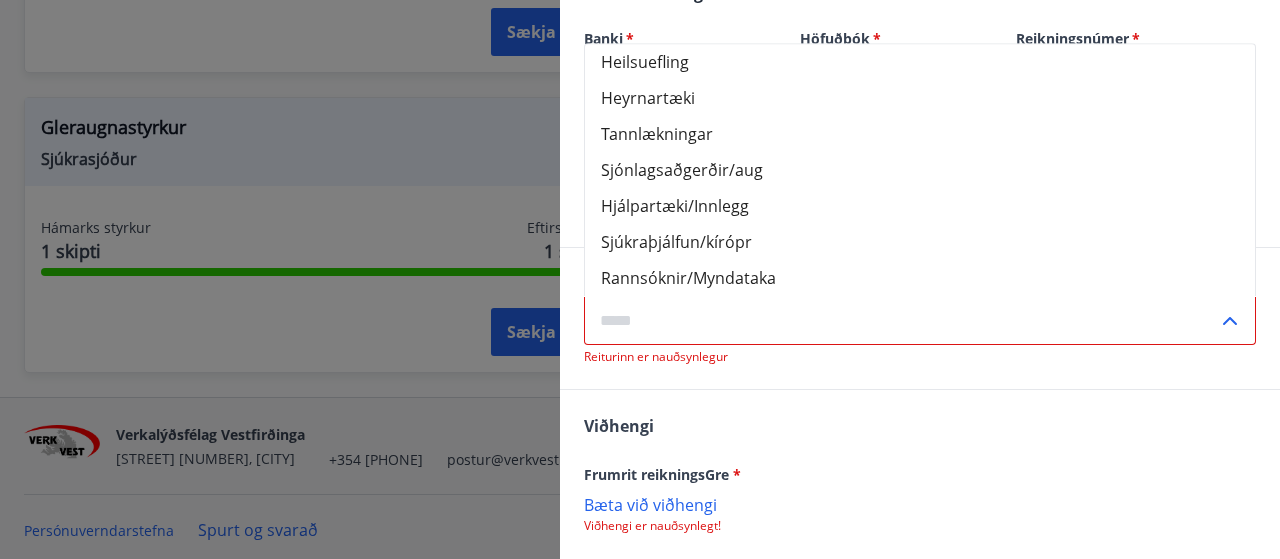 click on "Sjúkraþjálfun/kírópr" at bounding box center (920, 242) 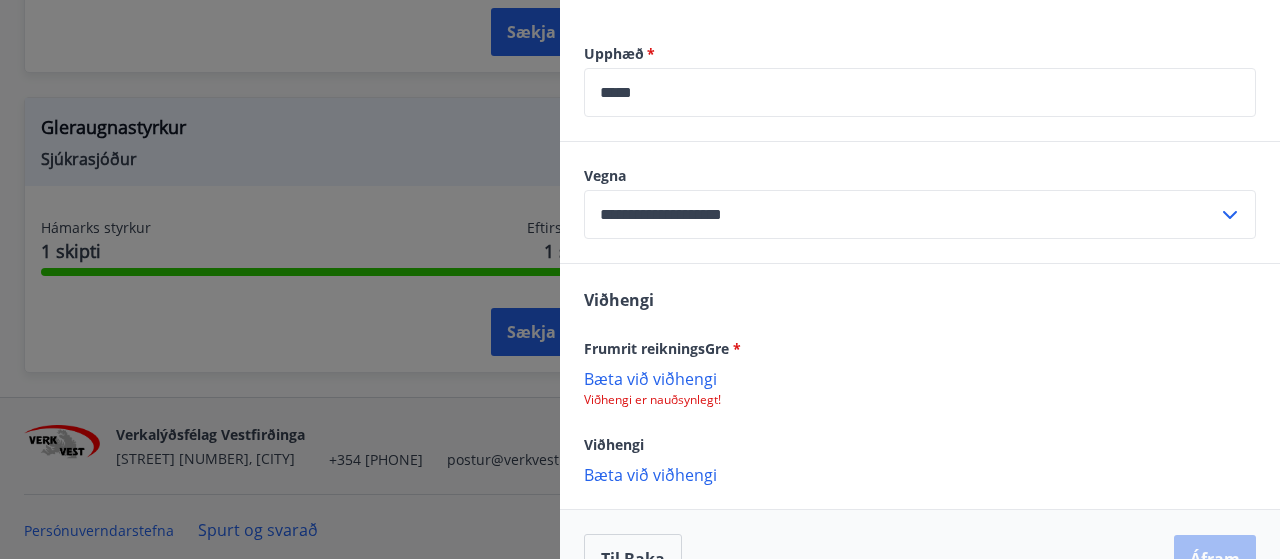 scroll, scrollTop: 1370, scrollLeft: 0, axis: vertical 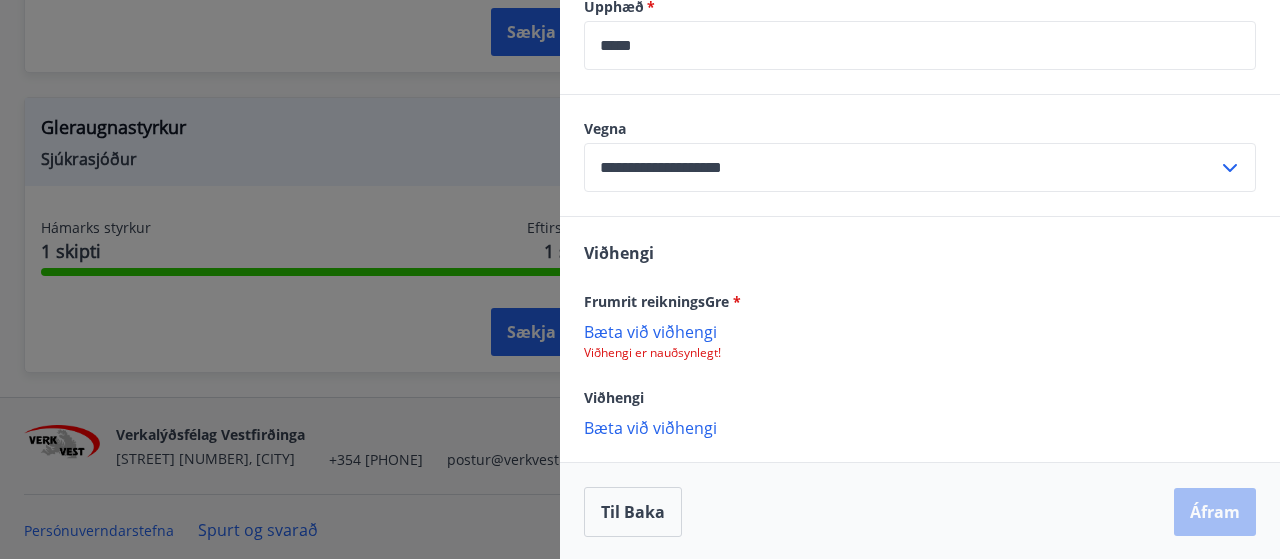 click on "Bæta við viðhengi" at bounding box center (920, 331) 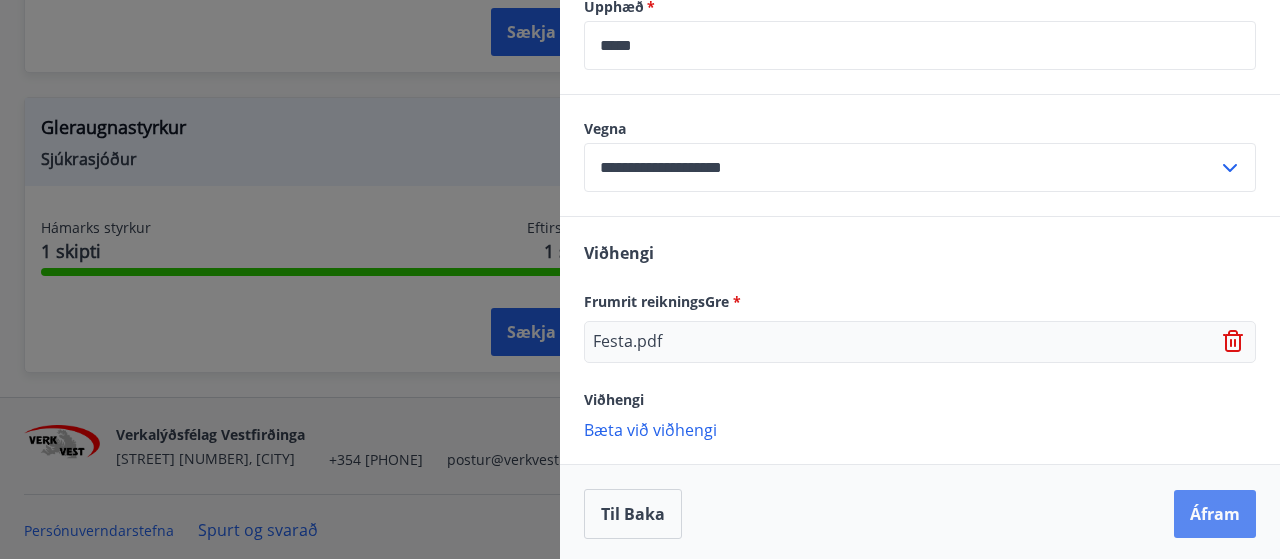 click on "Áfram" at bounding box center (1215, 514) 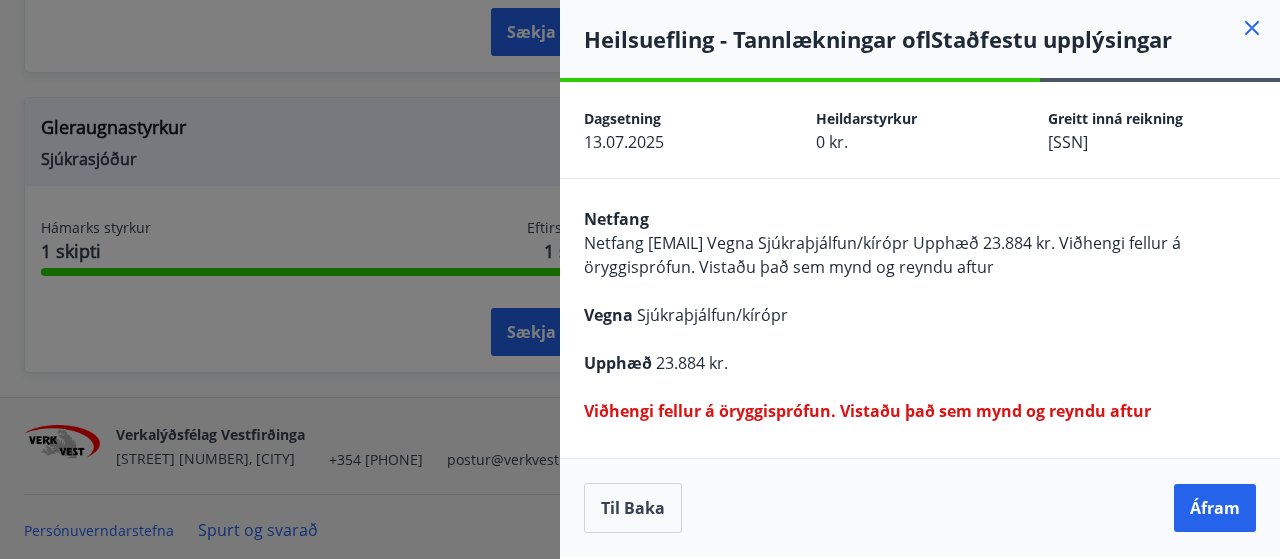 scroll, scrollTop: 0, scrollLeft: 0, axis: both 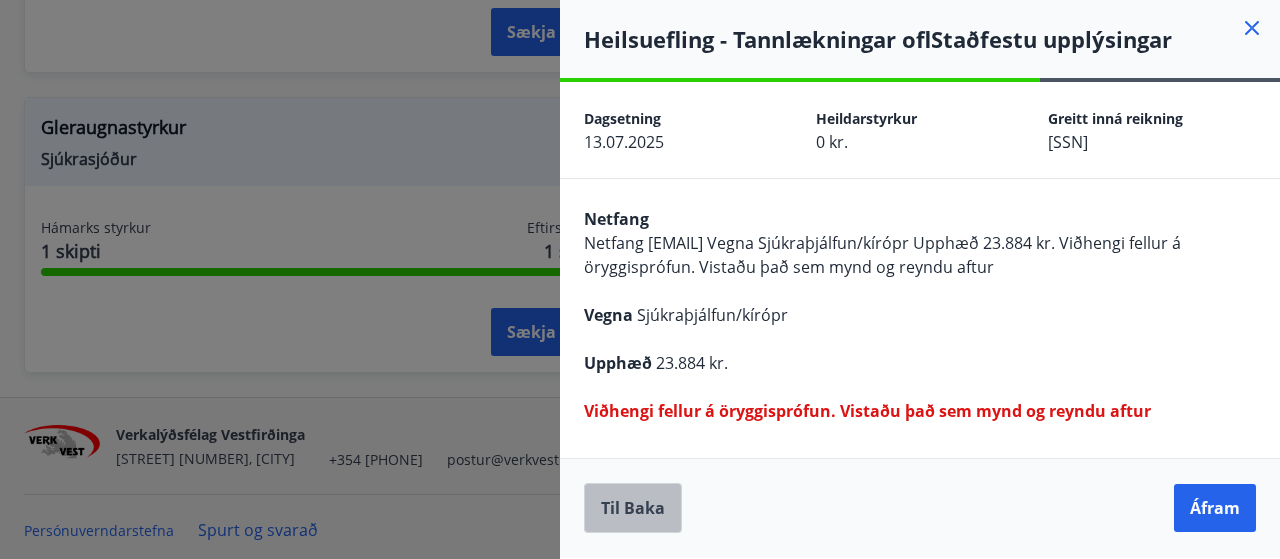 click on "Til baka" at bounding box center (633, 508) 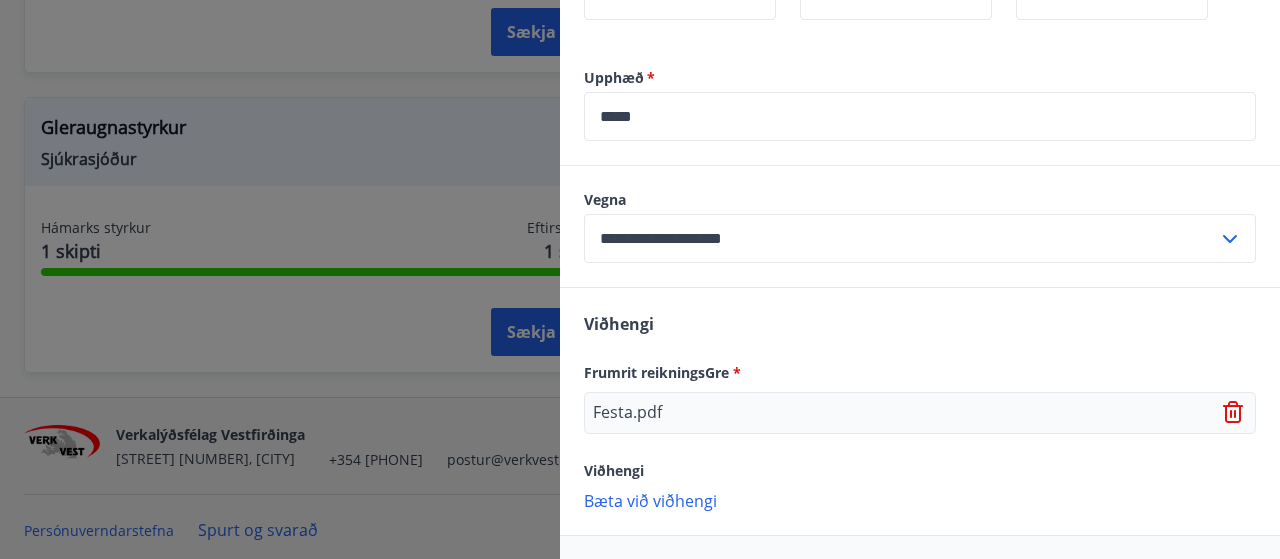 scroll, scrollTop: 1372, scrollLeft: 0, axis: vertical 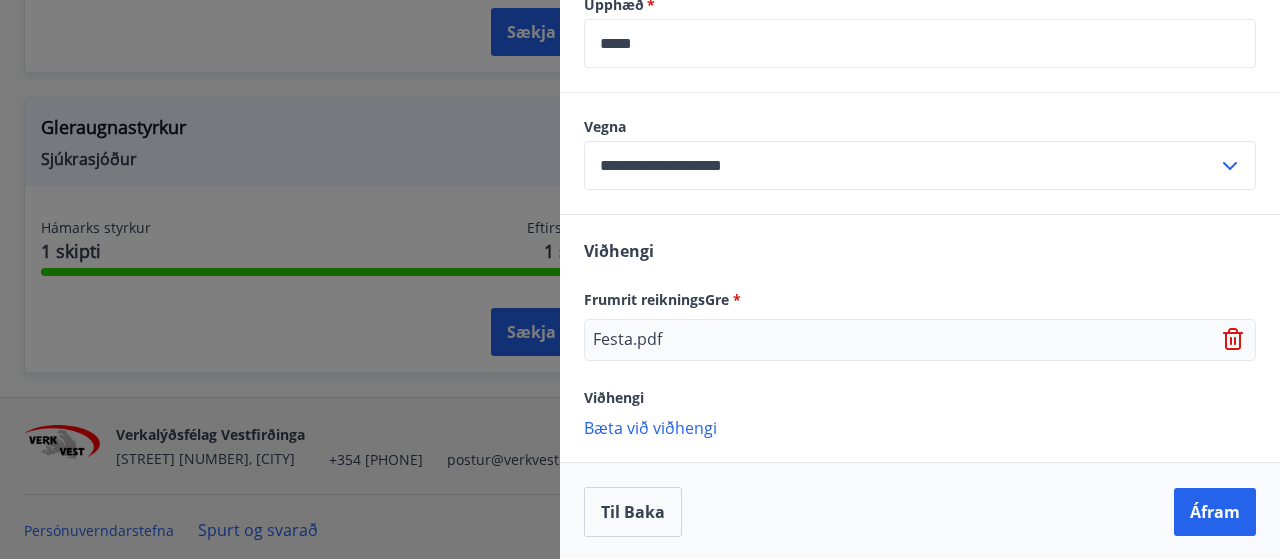 click on "Bæta við viðhengi" at bounding box center [920, 427] 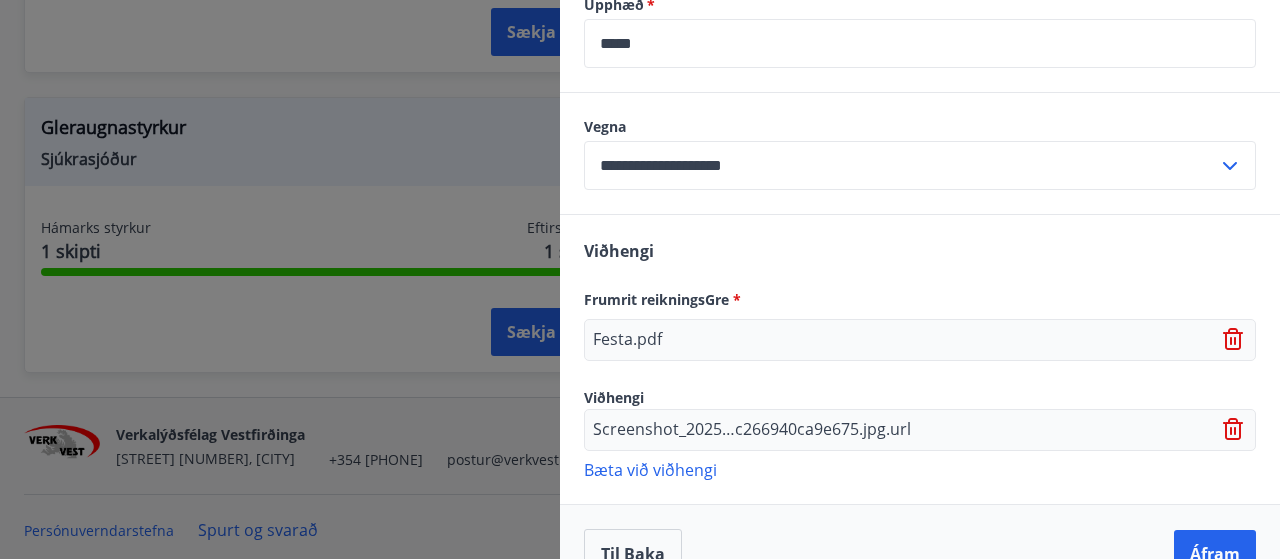 scroll, scrollTop: 1413, scrollLeft: 0, axis: vertical 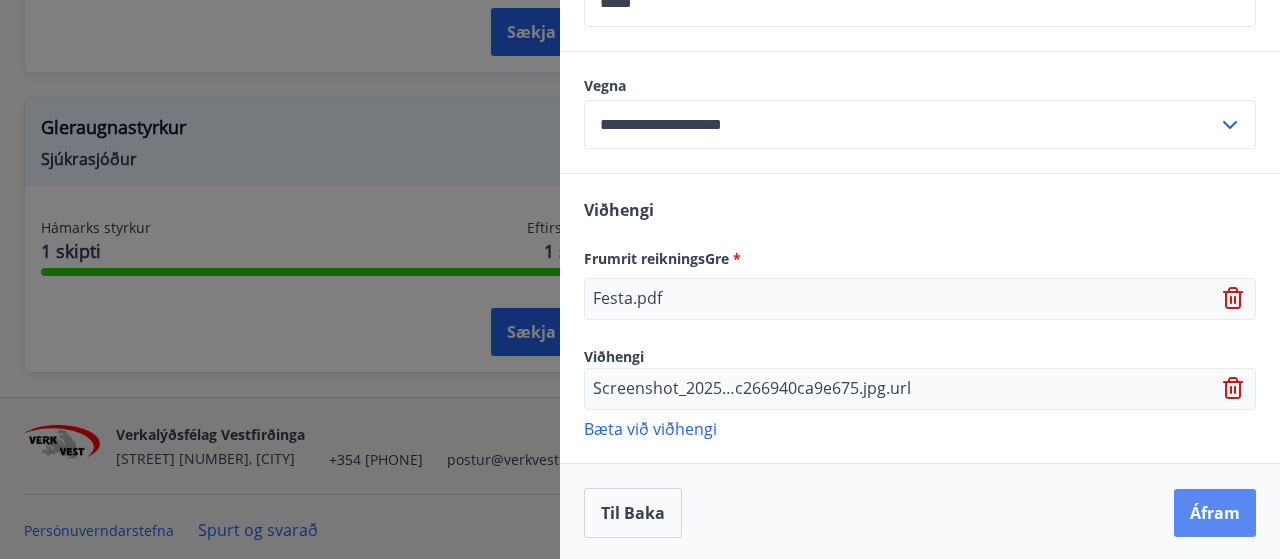 click on "Áfram" at bounding box center [1215, 513] 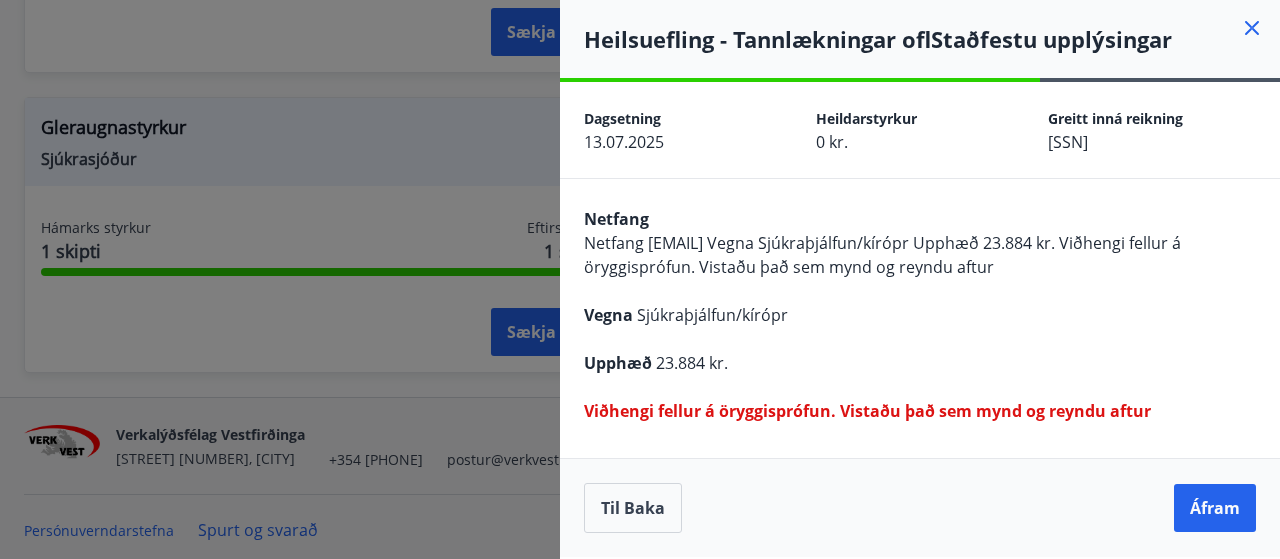 scroll, scrollTop: 0, scrollLeft: 0, axis: both 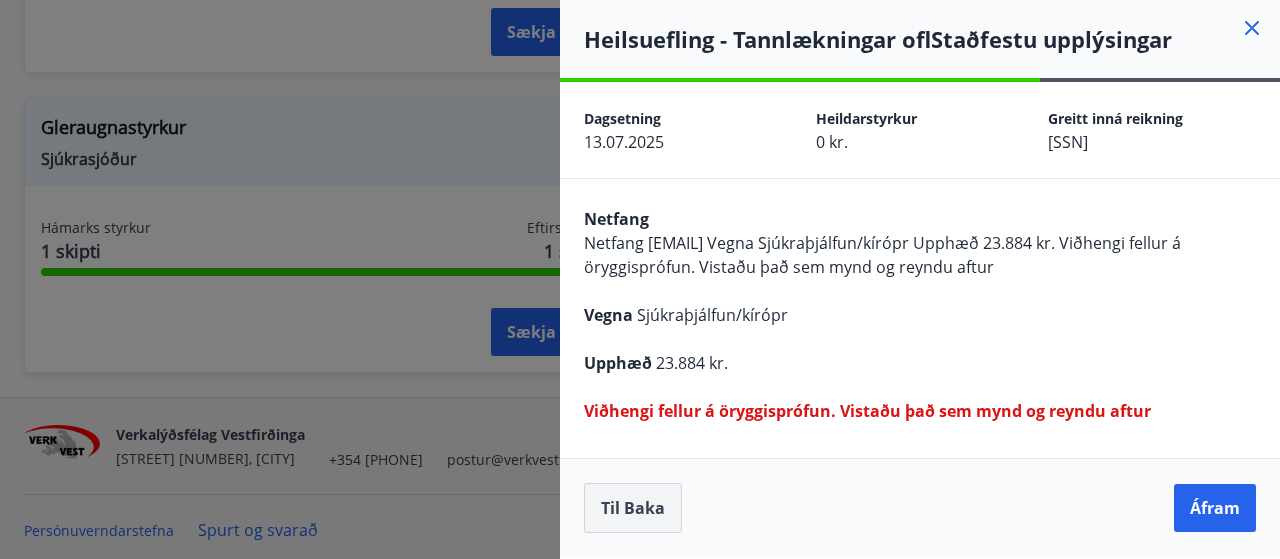click on "Til baka" at bounding box center [633, 508] 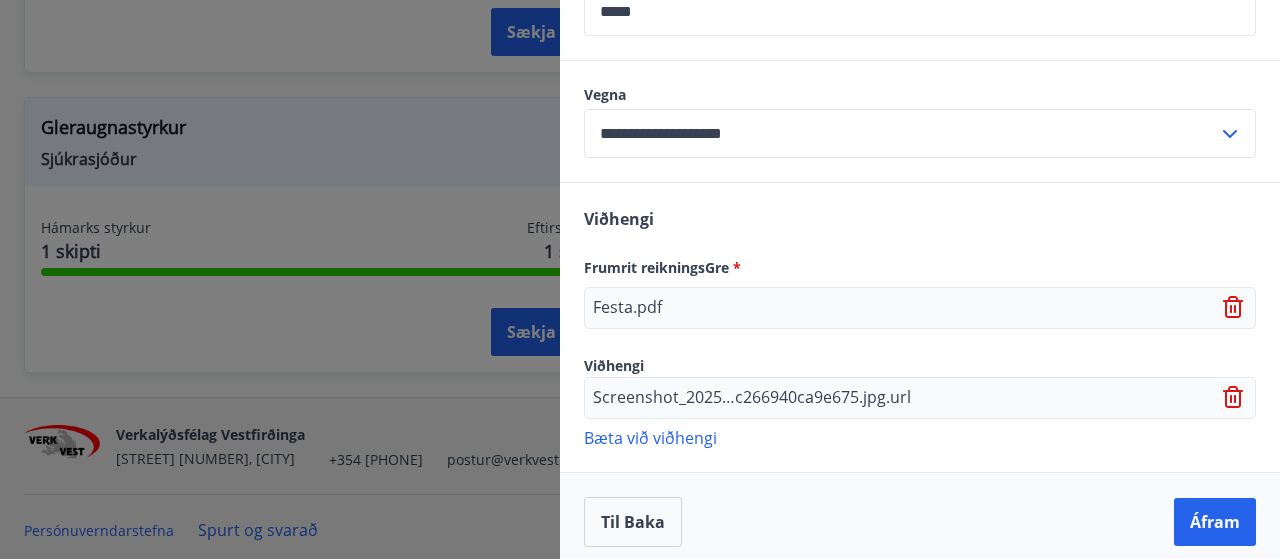 scroll, scrollTop: 1413, scrollLeft: 0, axis: vertical 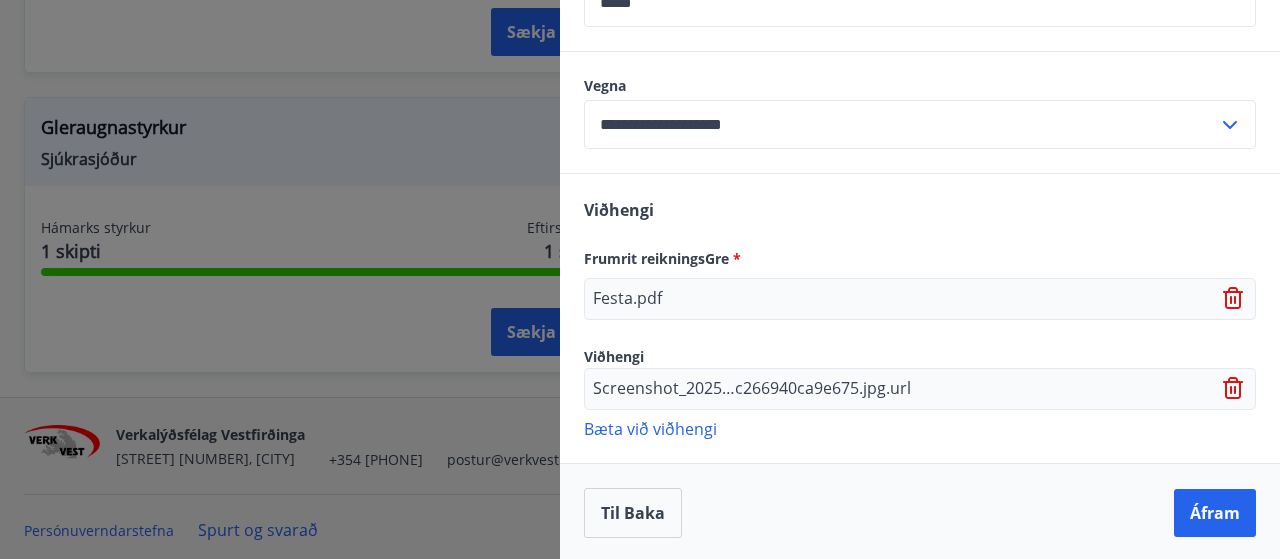 click on "Festa.pdf" at bounding box center (920, 299) 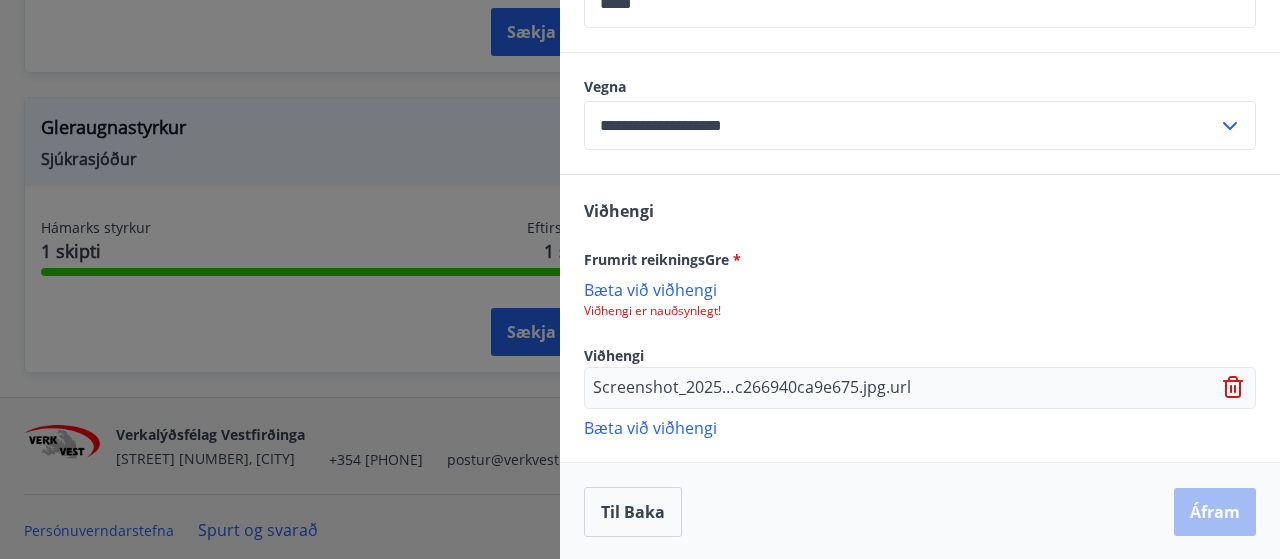 click 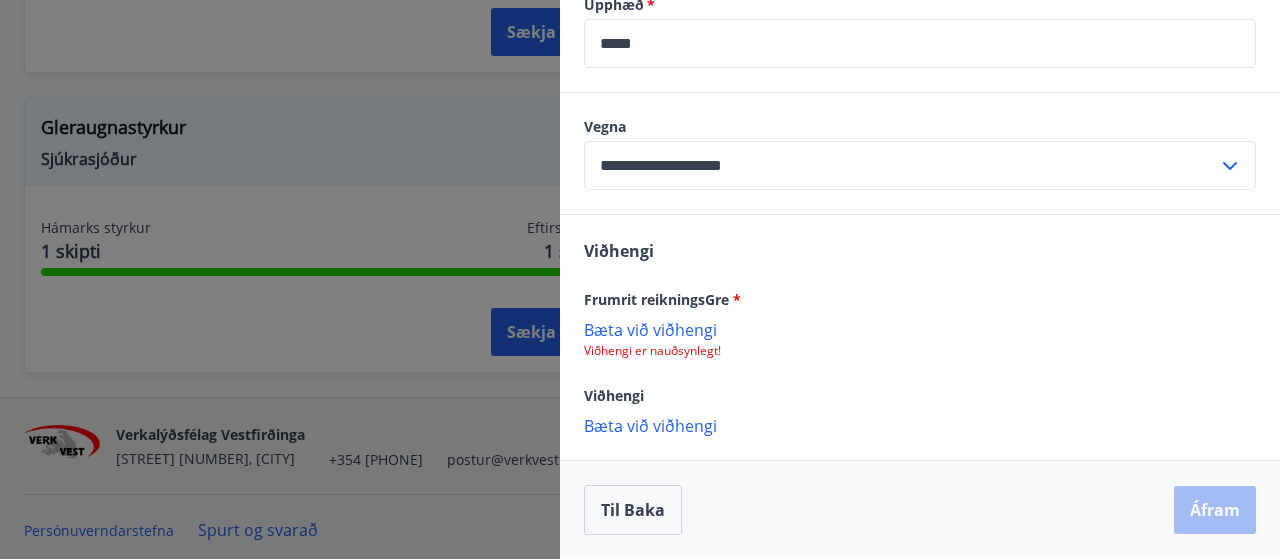 scroll, scrollTop: 1370, scrollLeft: 0, axis: vertical 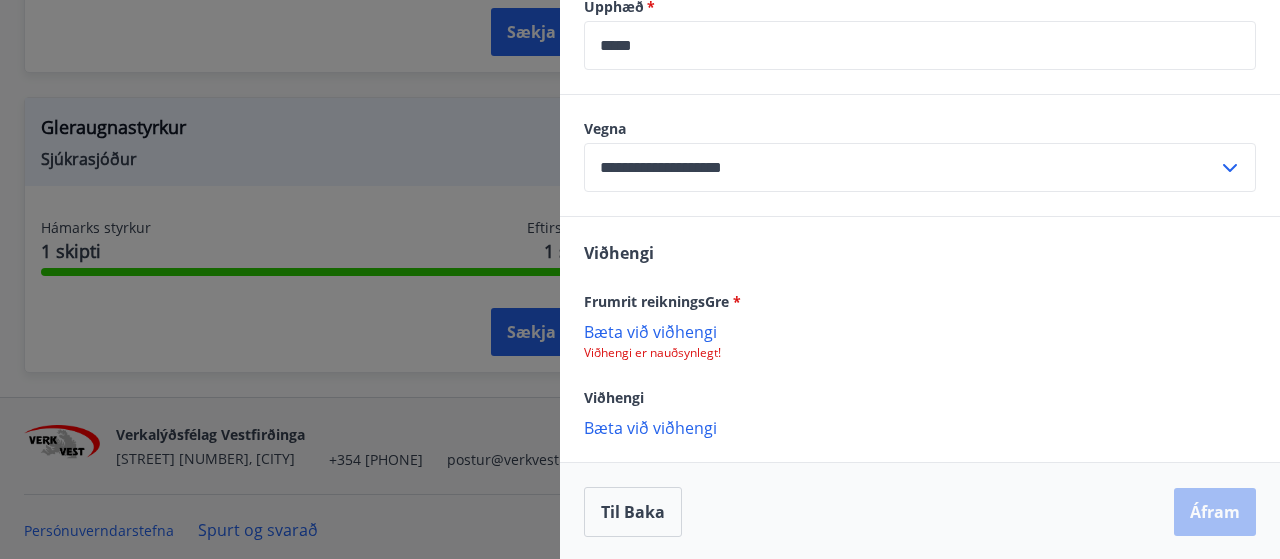 click on "Bæta við viðhengi" at bounding box center [920, 331] 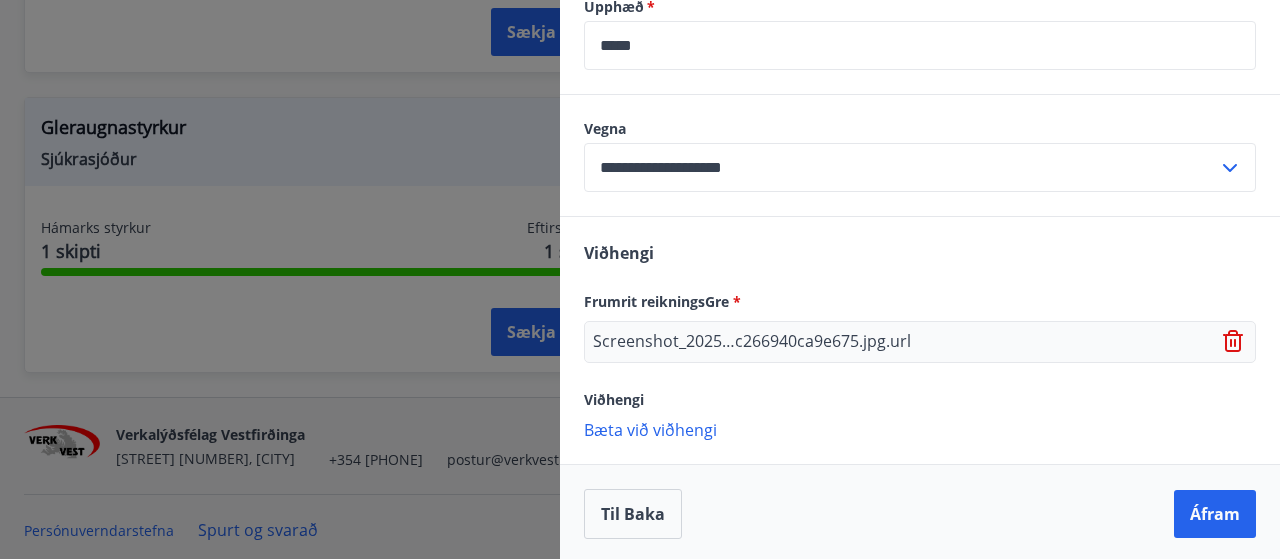 scroll, scrollTop: 1372, scrollLeft: 0, axis: vertical 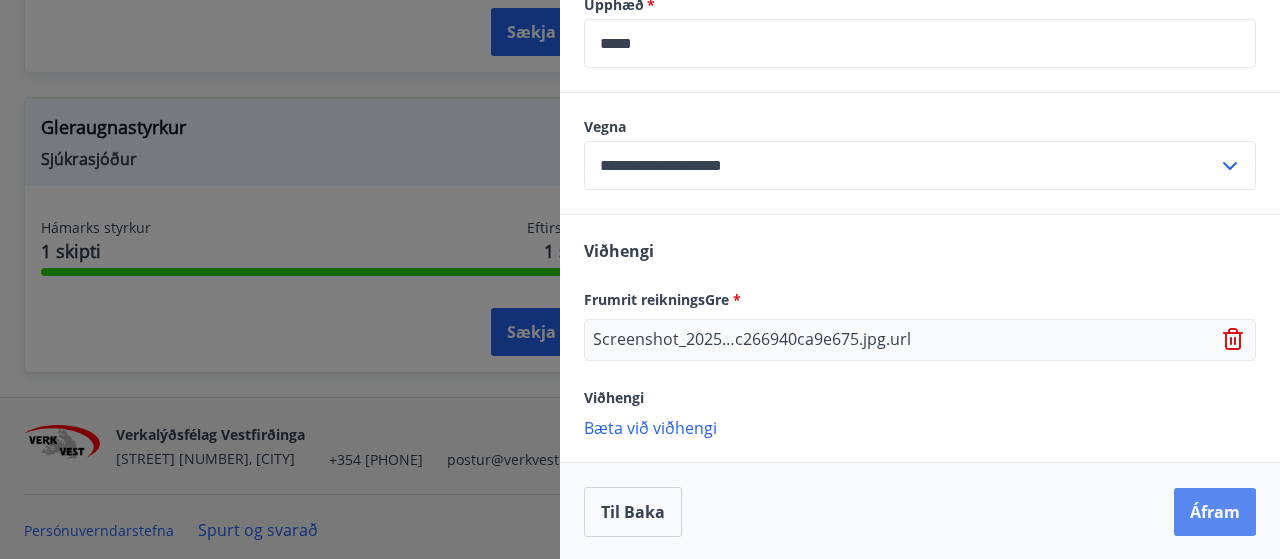 click on "Áfram" at bounding box center (1215, 512) 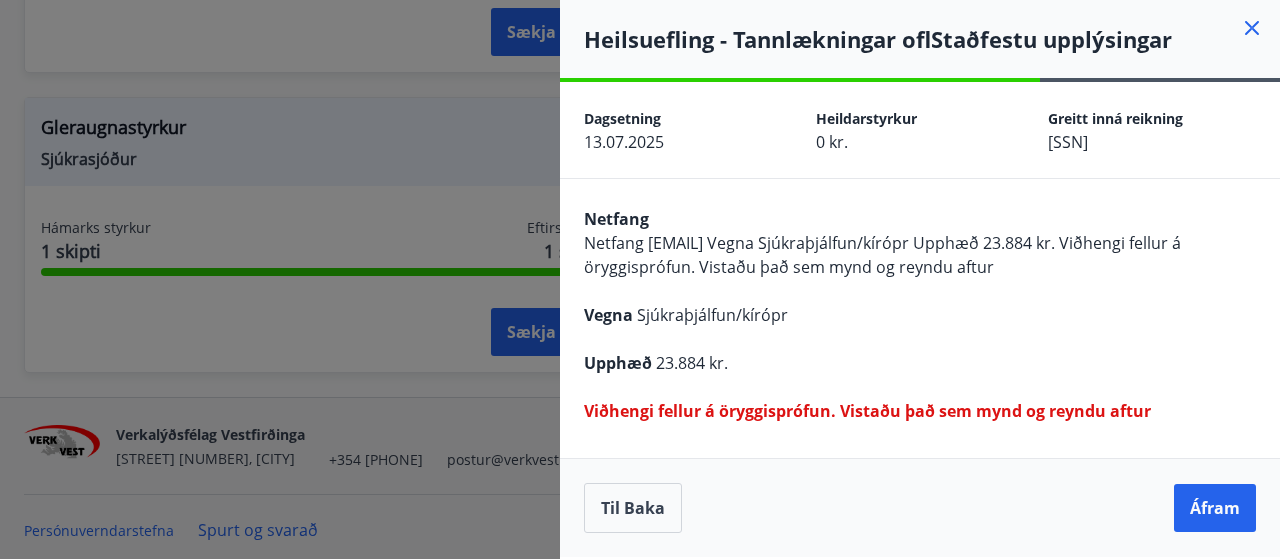 scroll, scrollTop: 0, scrollLeft: 0, axis: both 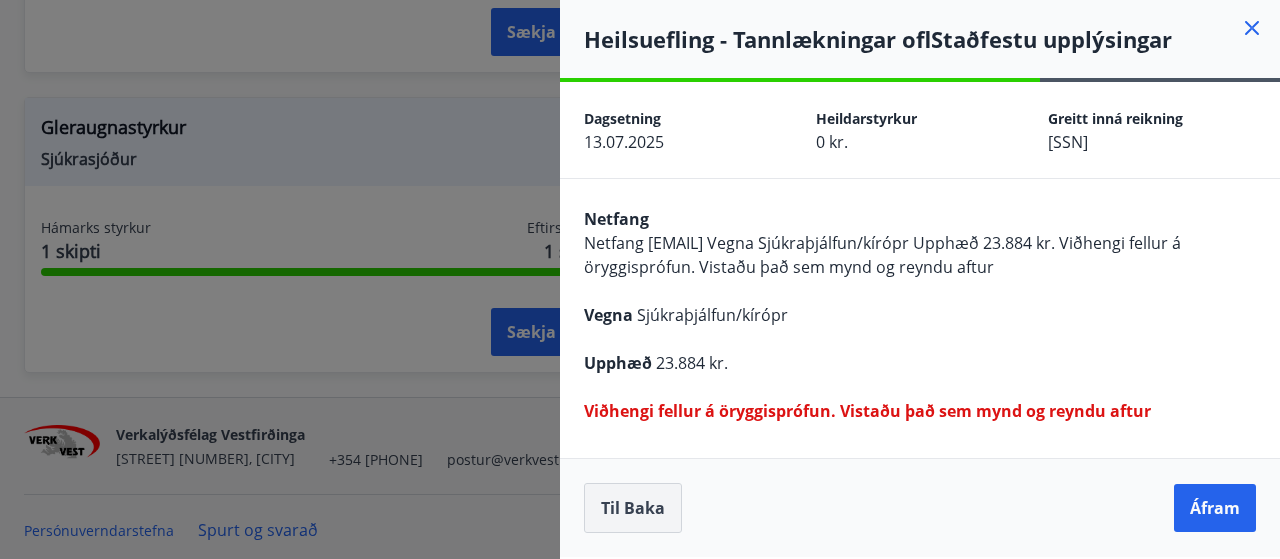 click on "Til baka" at bounding box center [633, 508] 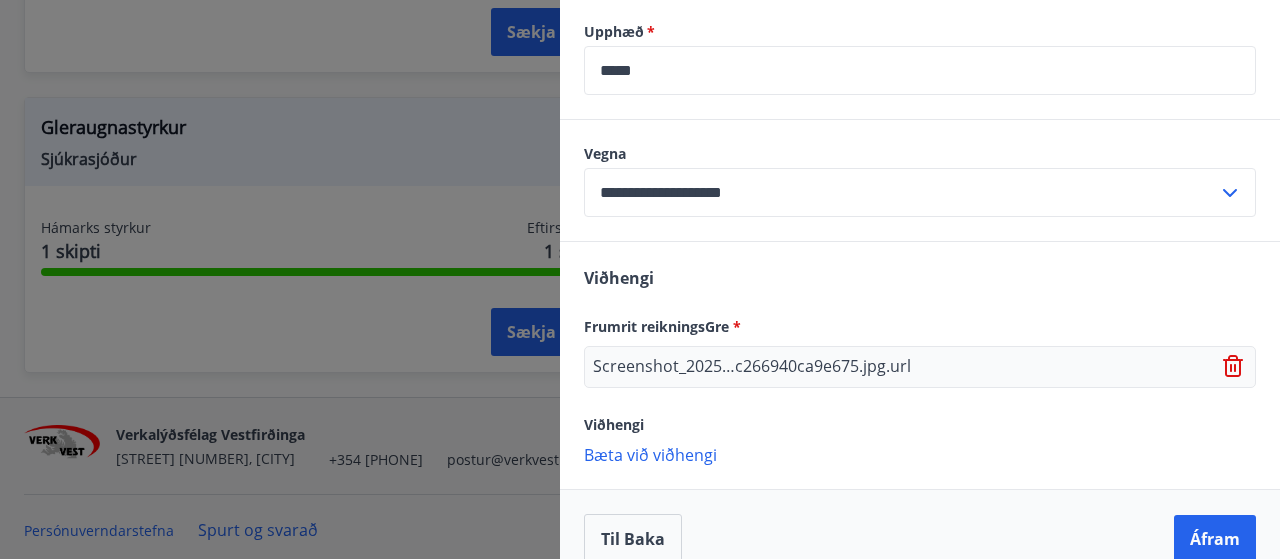 scroll, scrollTop: 1372, scrollLeft: 0, axis: vertical 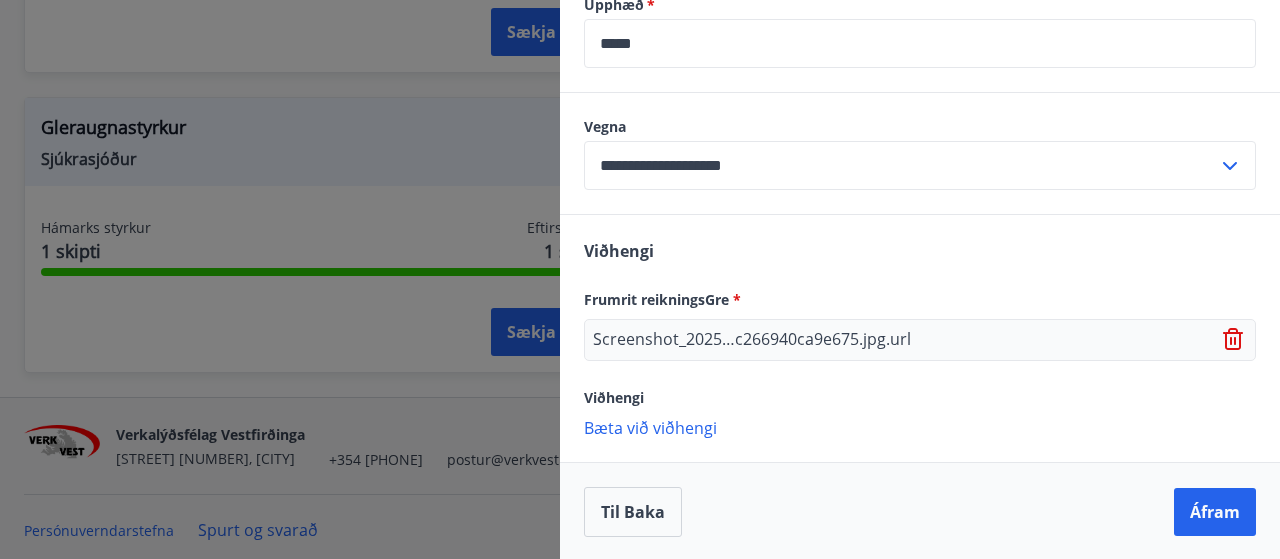 click 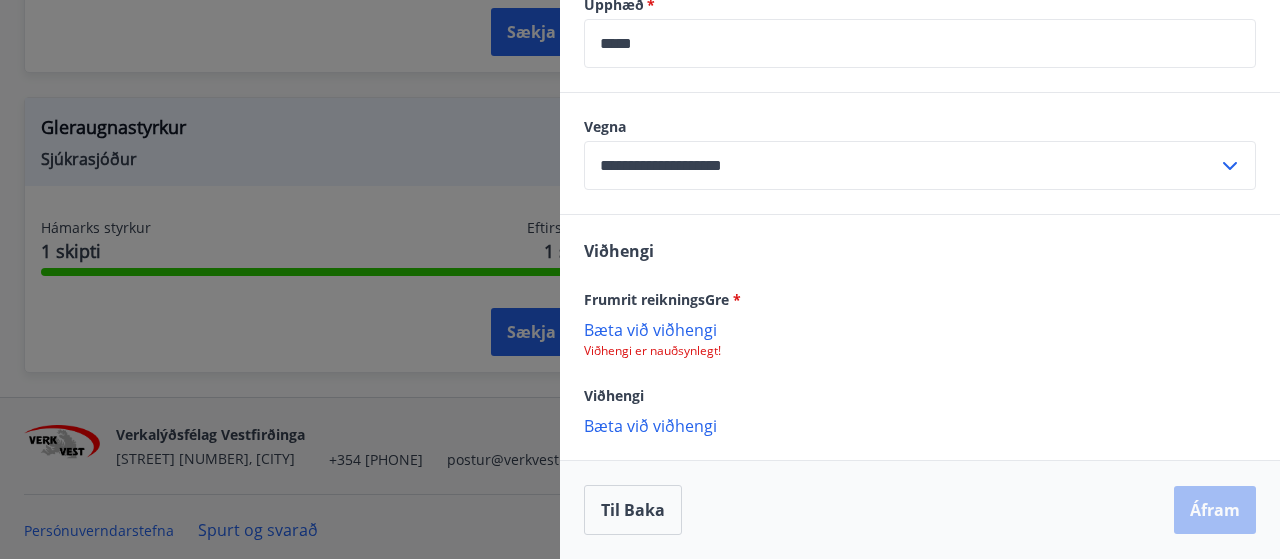 scroll, scrollTop: 1370, scrollLeft: 0, axis: vertical 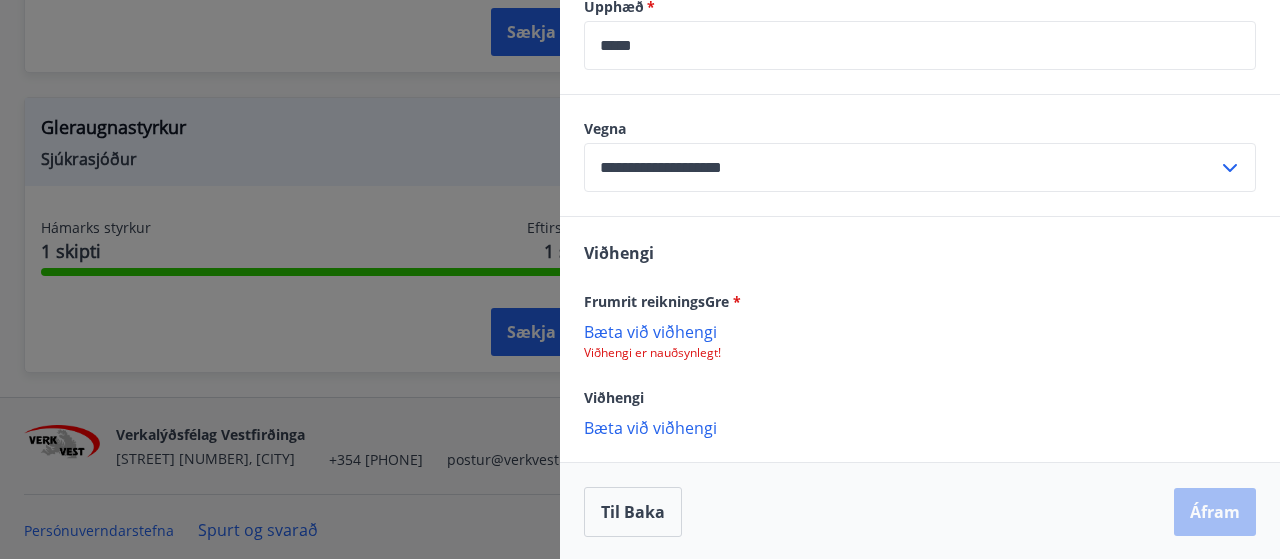 click on "Bæta við viðhengi" at bounding box center [920, 331] 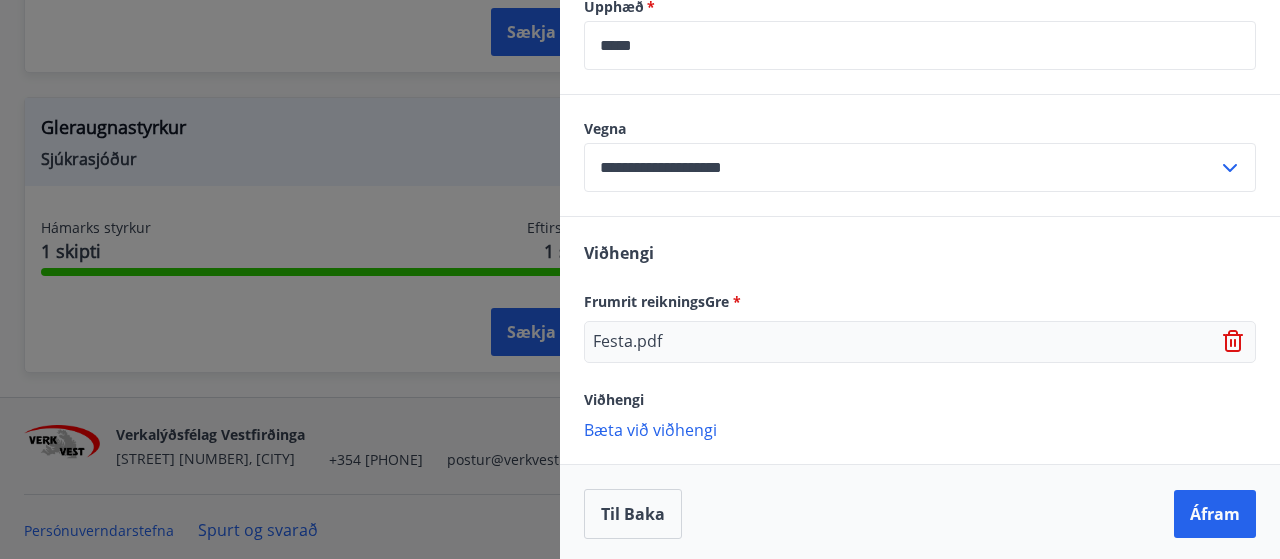scroll, scrollTop: 1372, scrollLeft: 0, axis: vertical 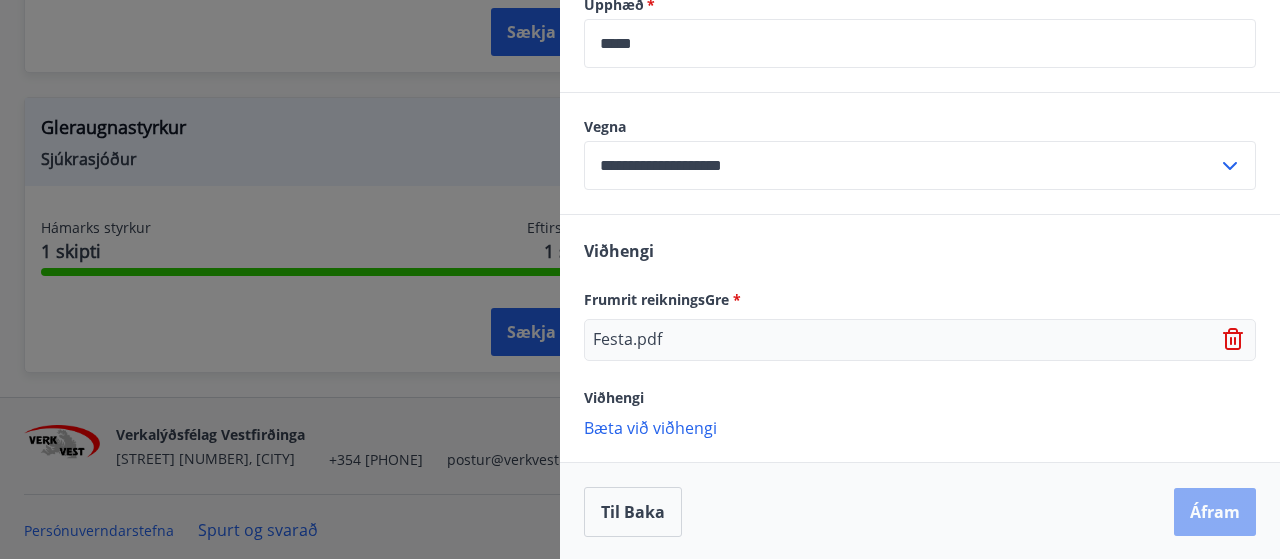 click on "Áfram" at bounding box center [1215, 512] 